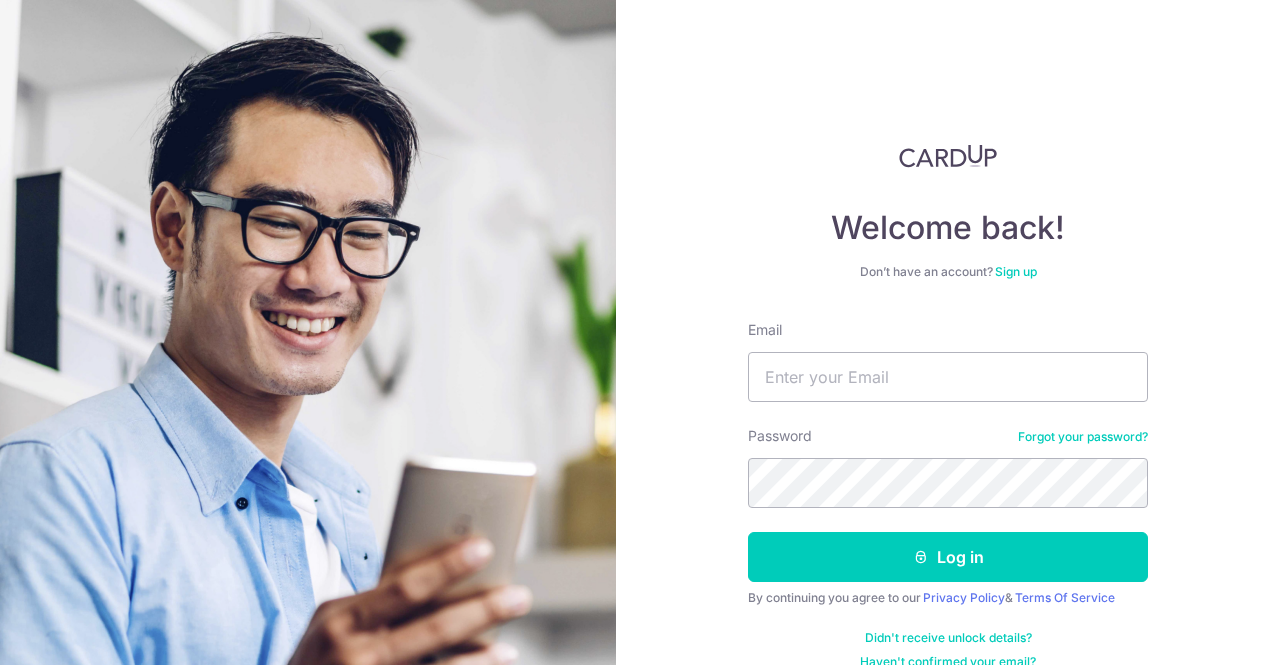 scroll, scrollTop: 0, scrollLeft: 0, axis: both 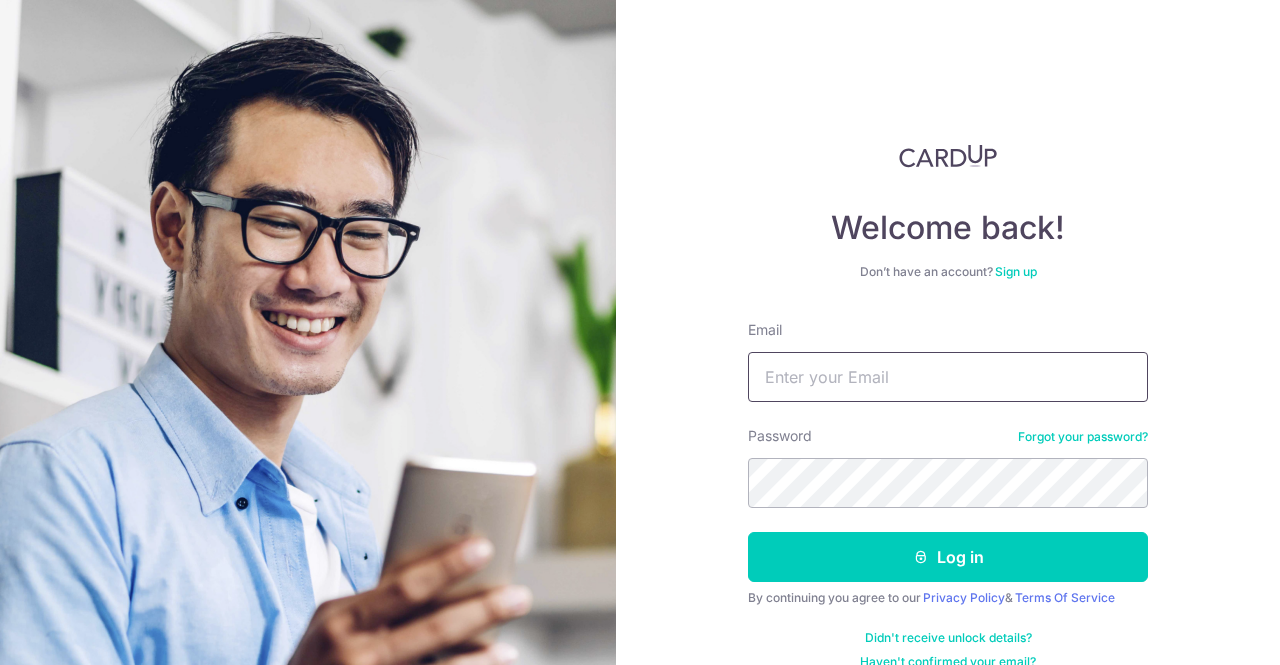 click on "Email" at bounding box center [948, 377] 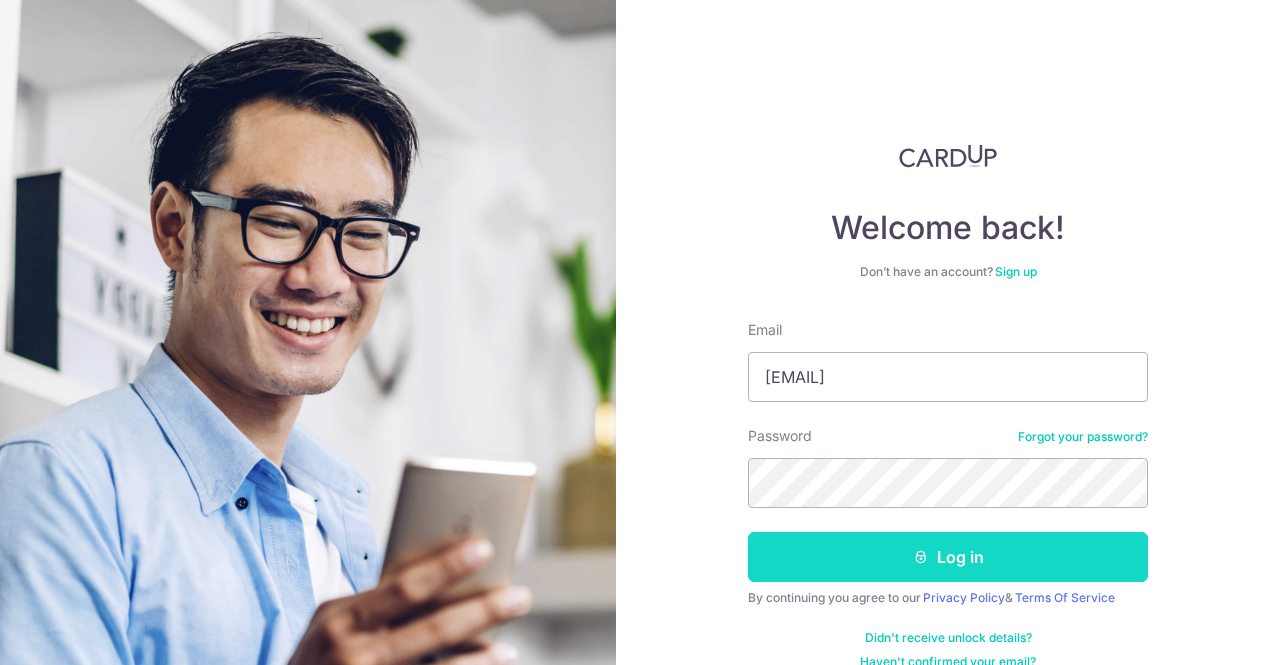 click on "Log in" at bounding box center (948, 557) 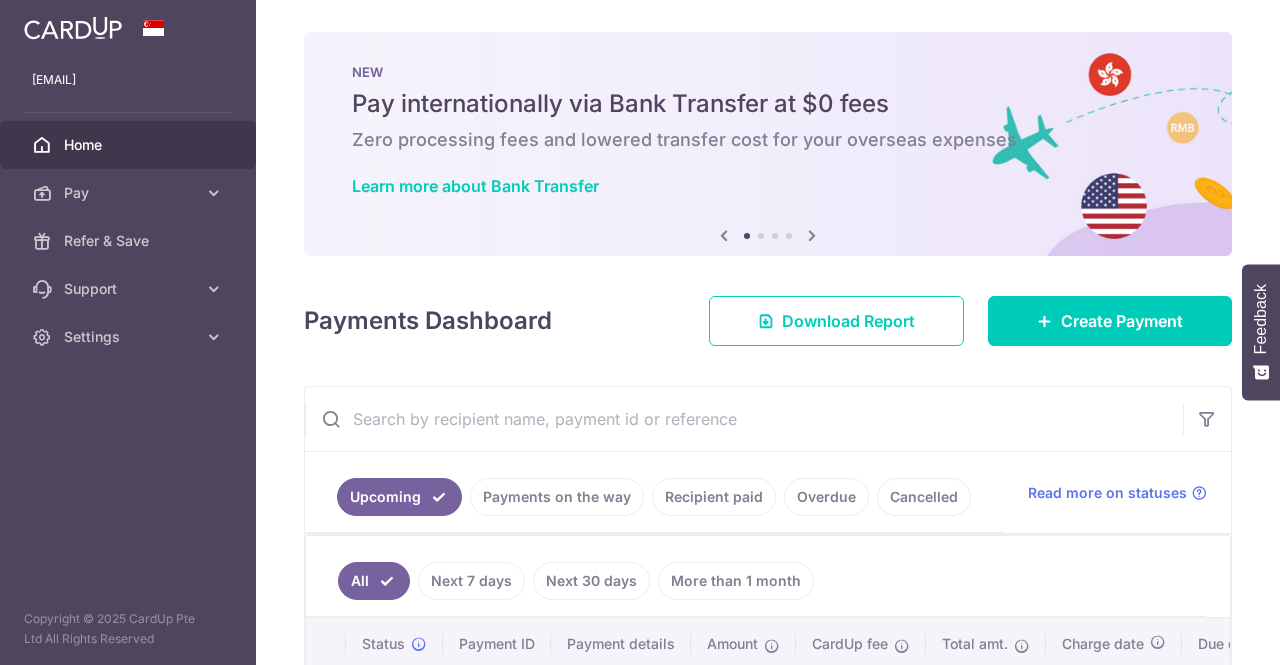 scroll, scrollTop: 0, scrollLeft: 0, axis: both 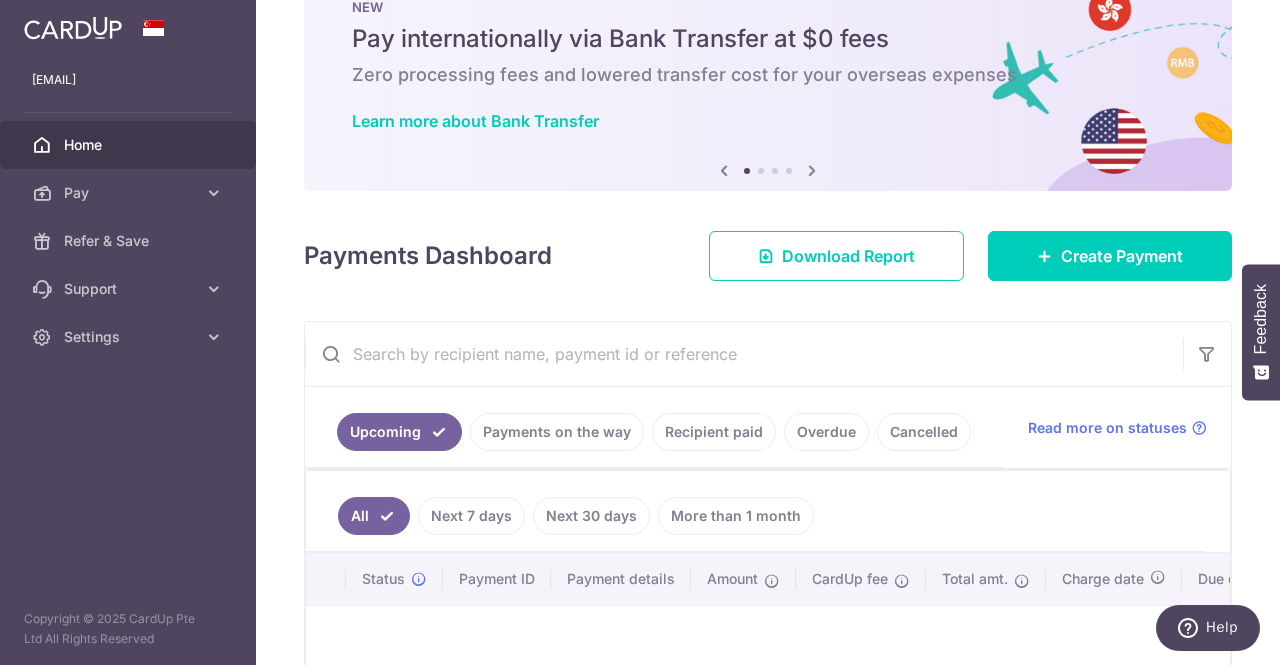 click on "Payments on the way" at bounding box center (557, 432) 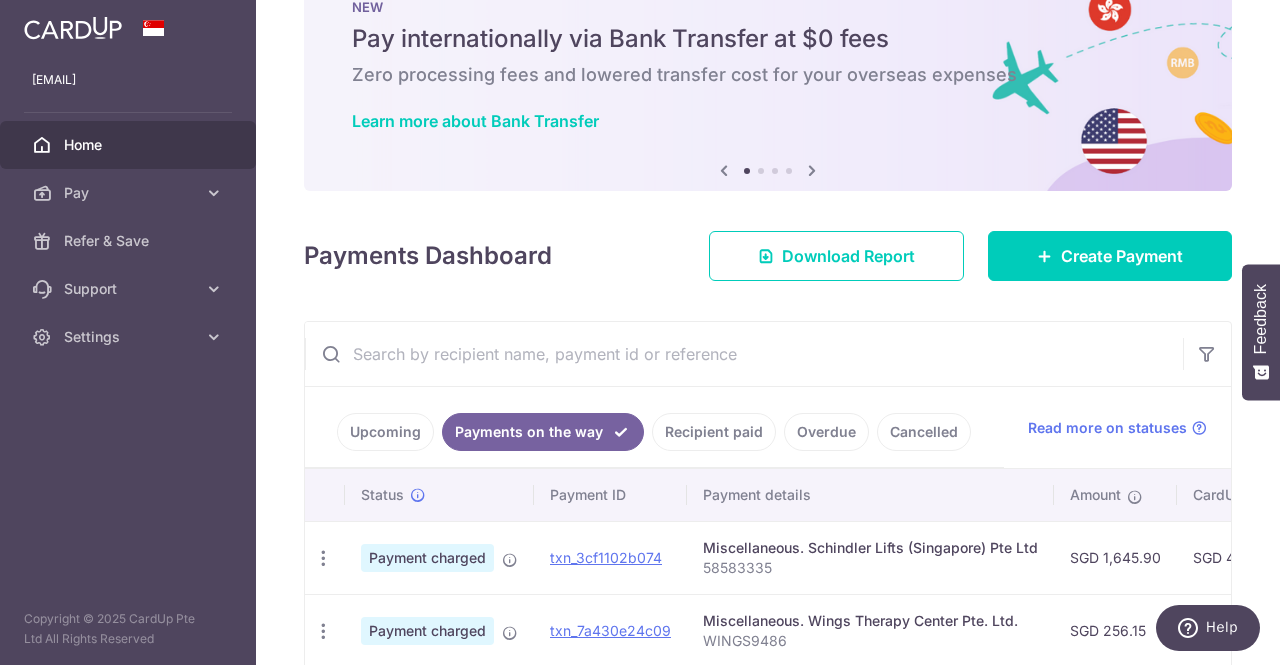 scroll, scrollTop: 169, scrollLeft: 0, axis: vertical 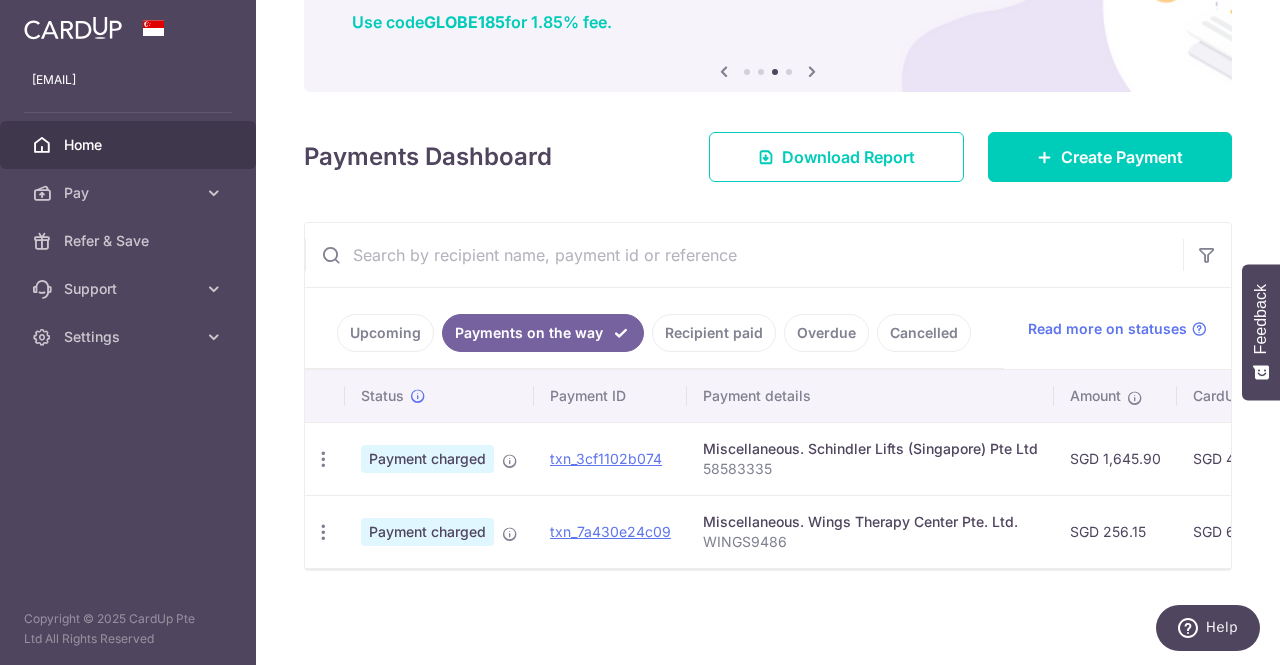 click on "Recipient paid" at bounding box center [714, 333] 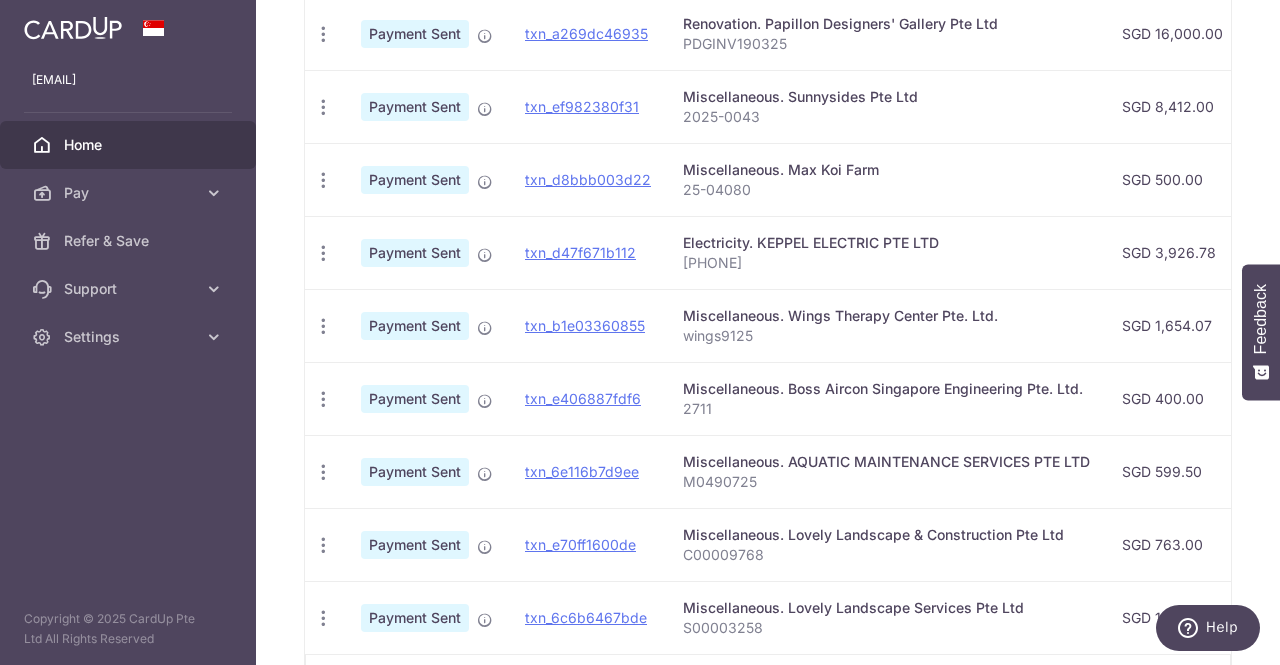 scroll, scrollTop: 675, scrollLeft: 0, axis: vertical 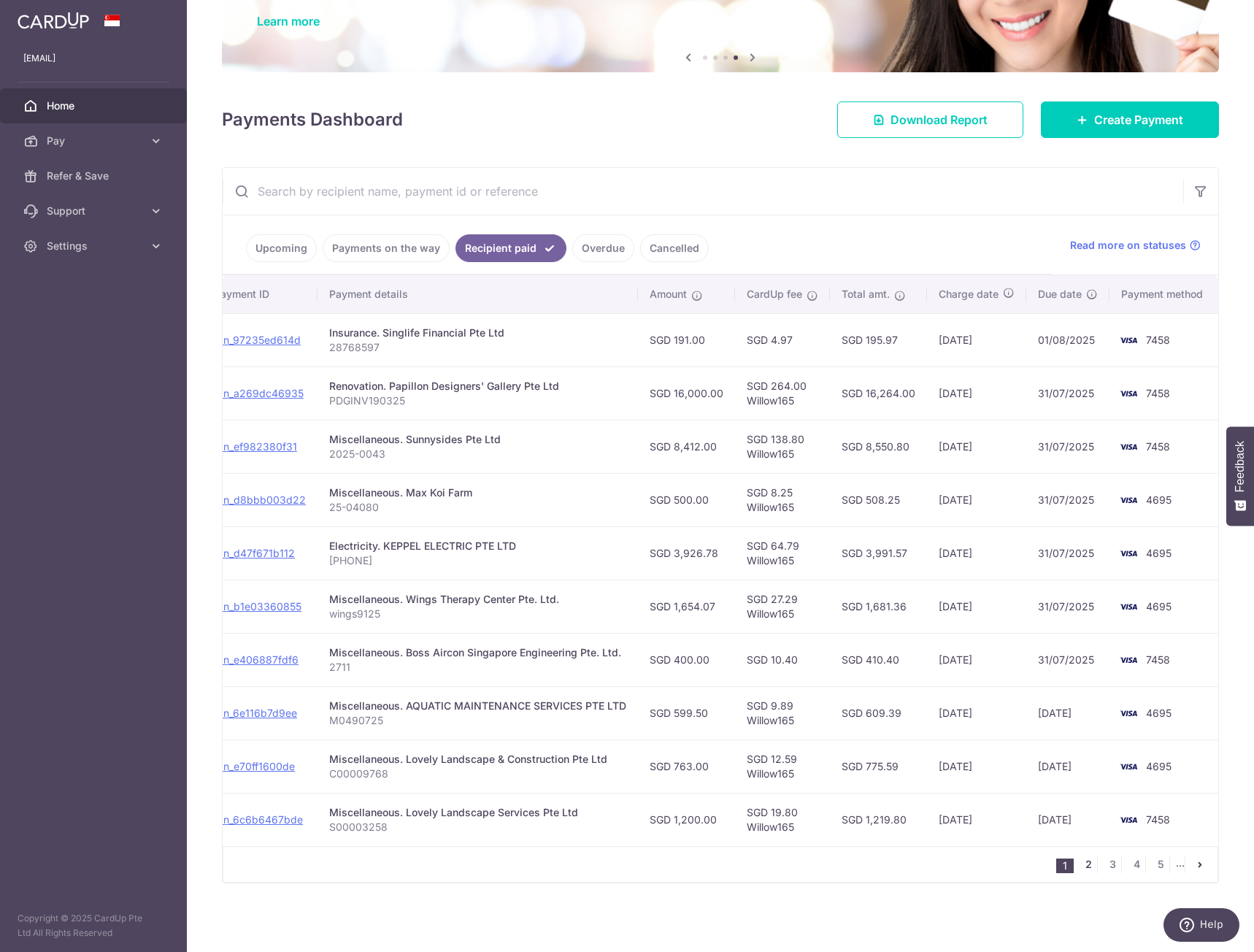 click on "2" at bounding box center (1088, 864) 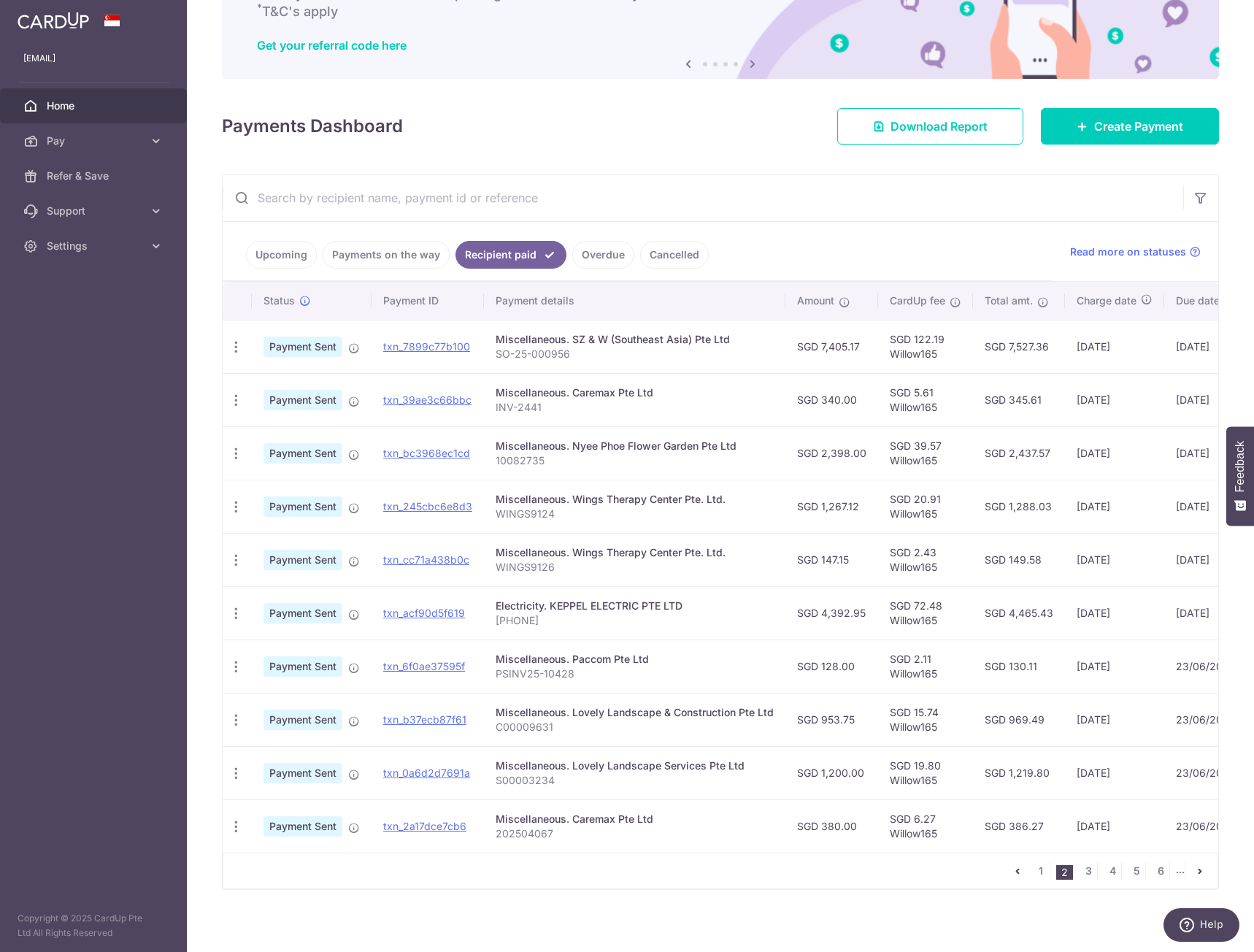 scroll, scrollTop: 122, scrollLeft: 0, axis: vertical 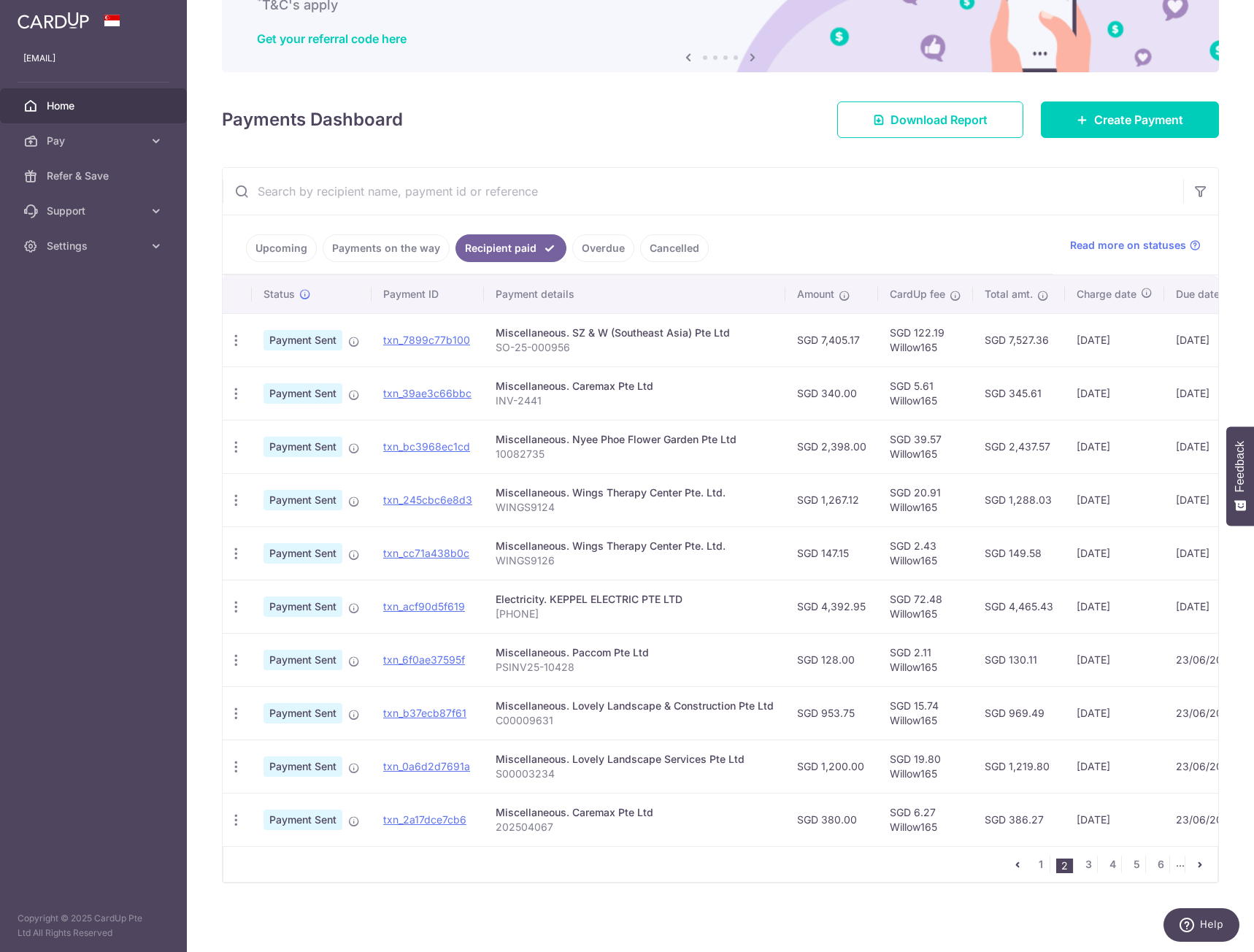 drag, startPoint x: 1072, startPoint y: 549, endPoint x: 1125, endPoint y: 546, distance: 53.08484 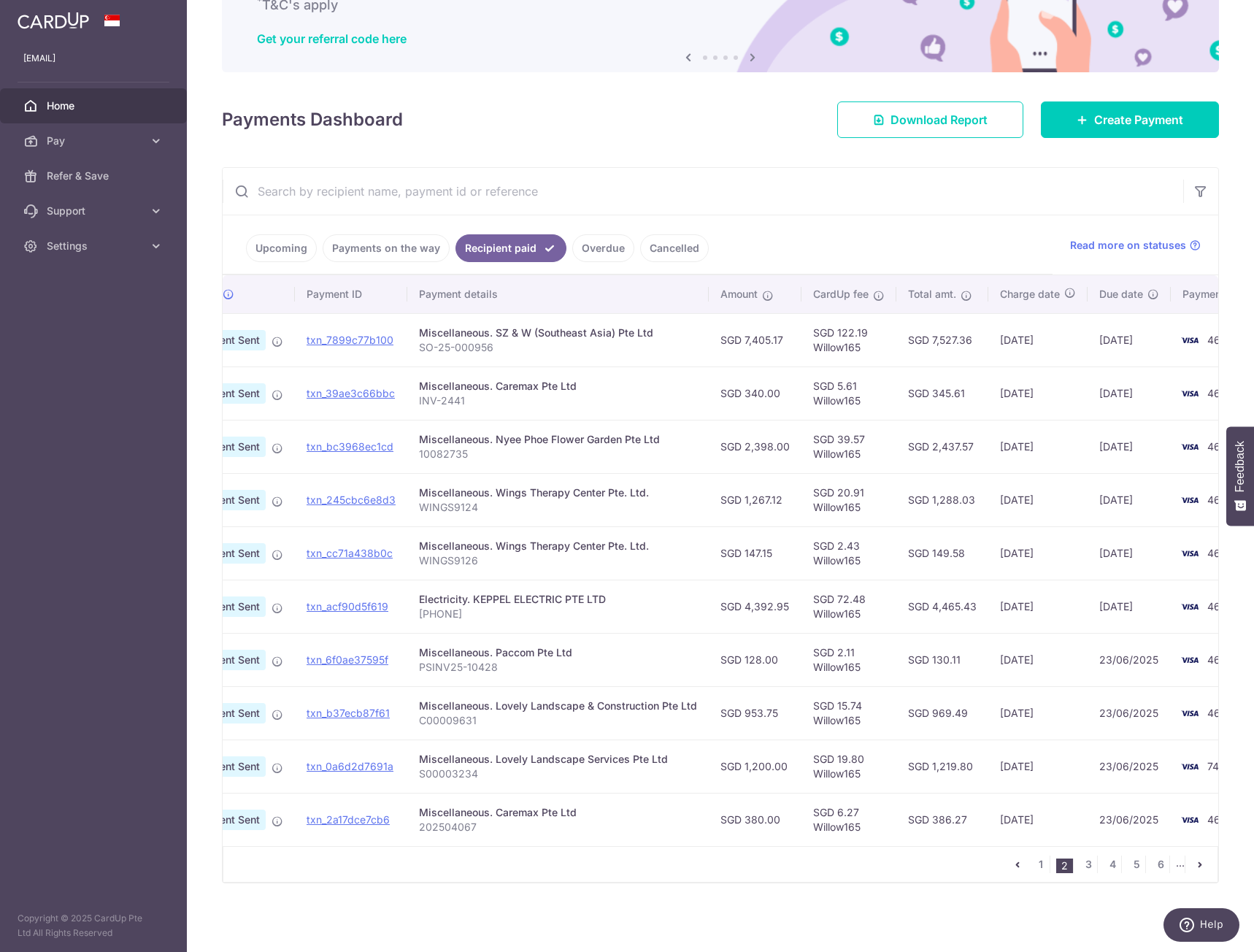 scroll, scrollTop: 0, scrollLeft: 140, axis: horizontal 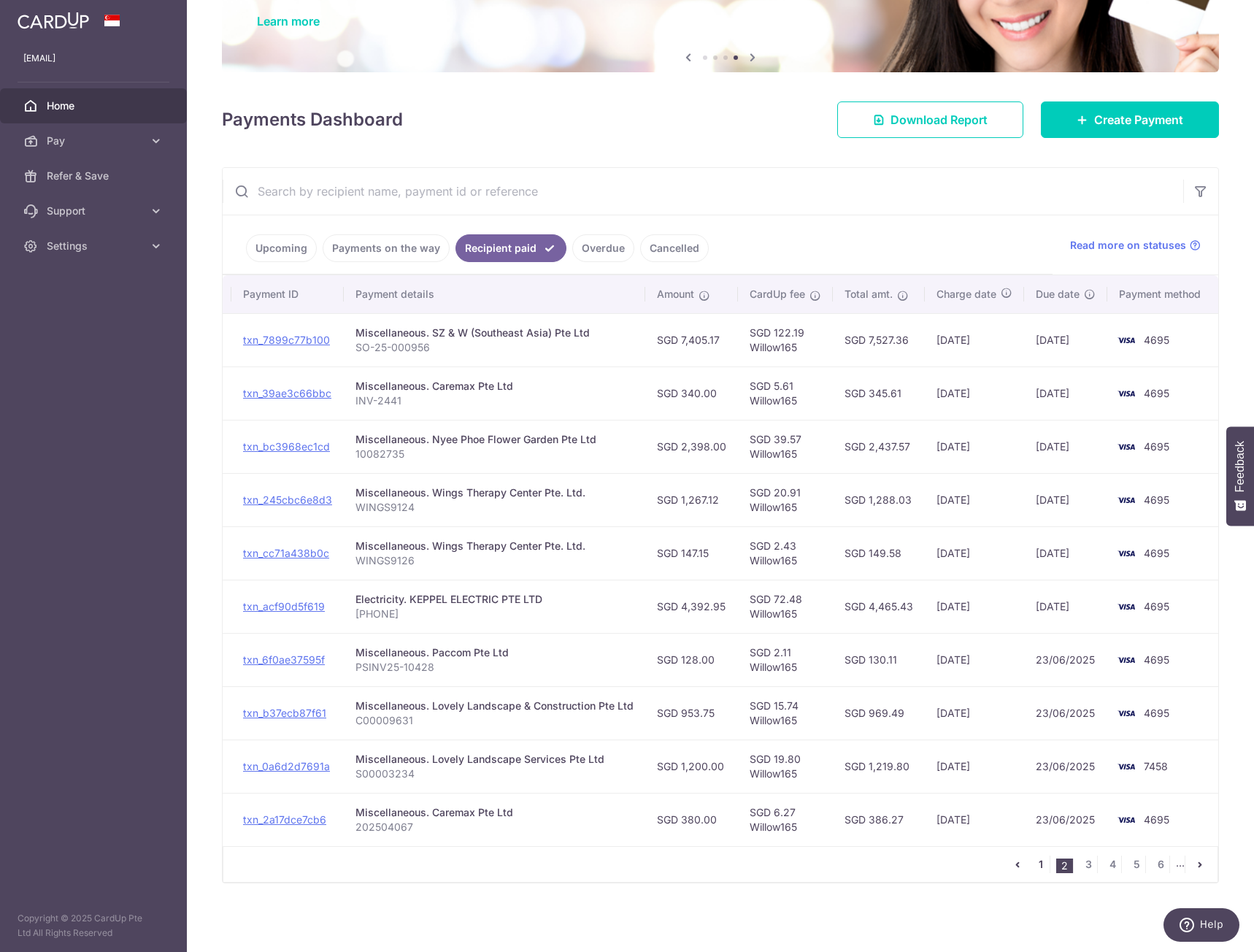 click on "1" at bounding box center (1041, 864) 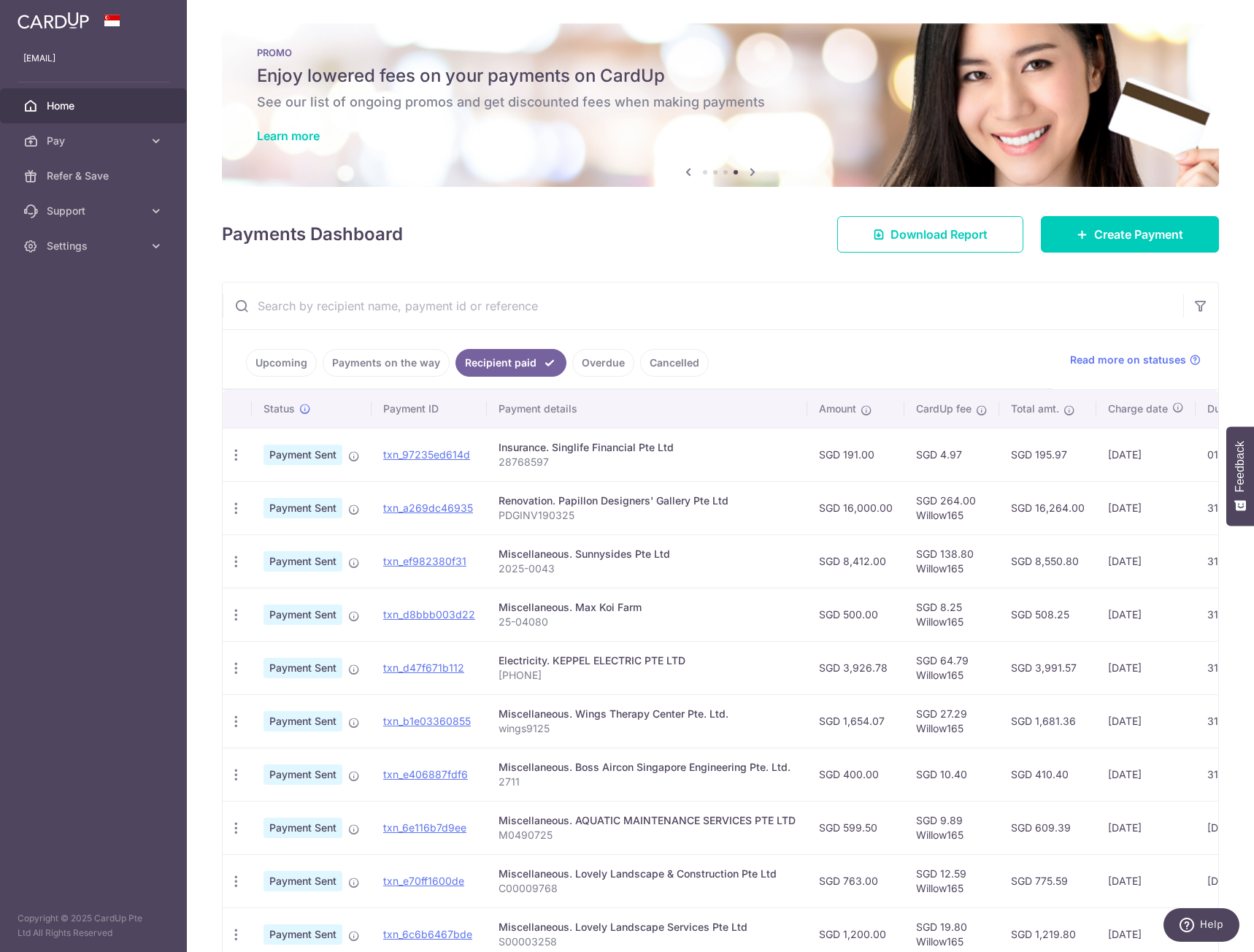 scroll, scrollTop: 122, scrollLeft: 0, axis: vertical 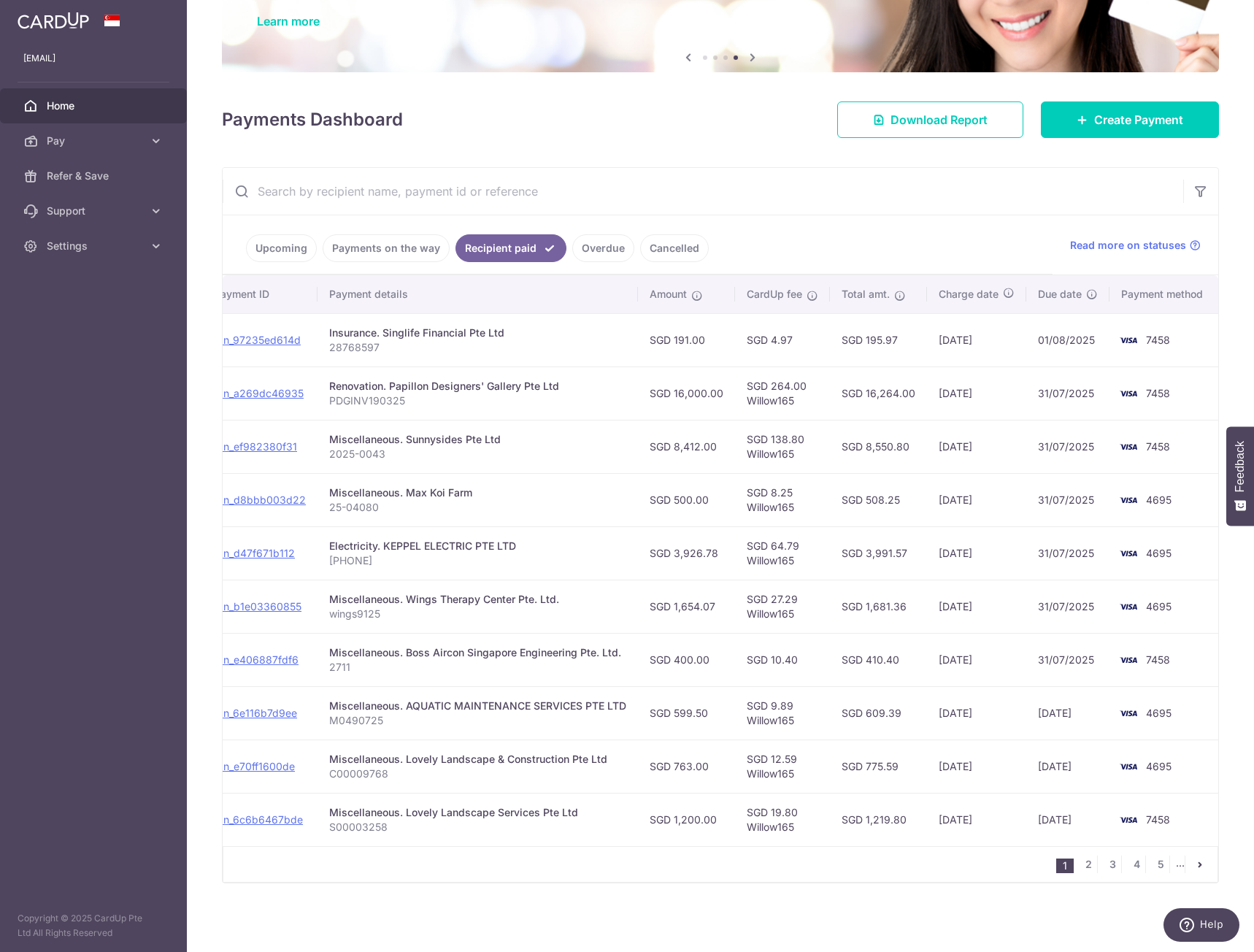 click on "Payments on the way" at bounding box center (386, 248) 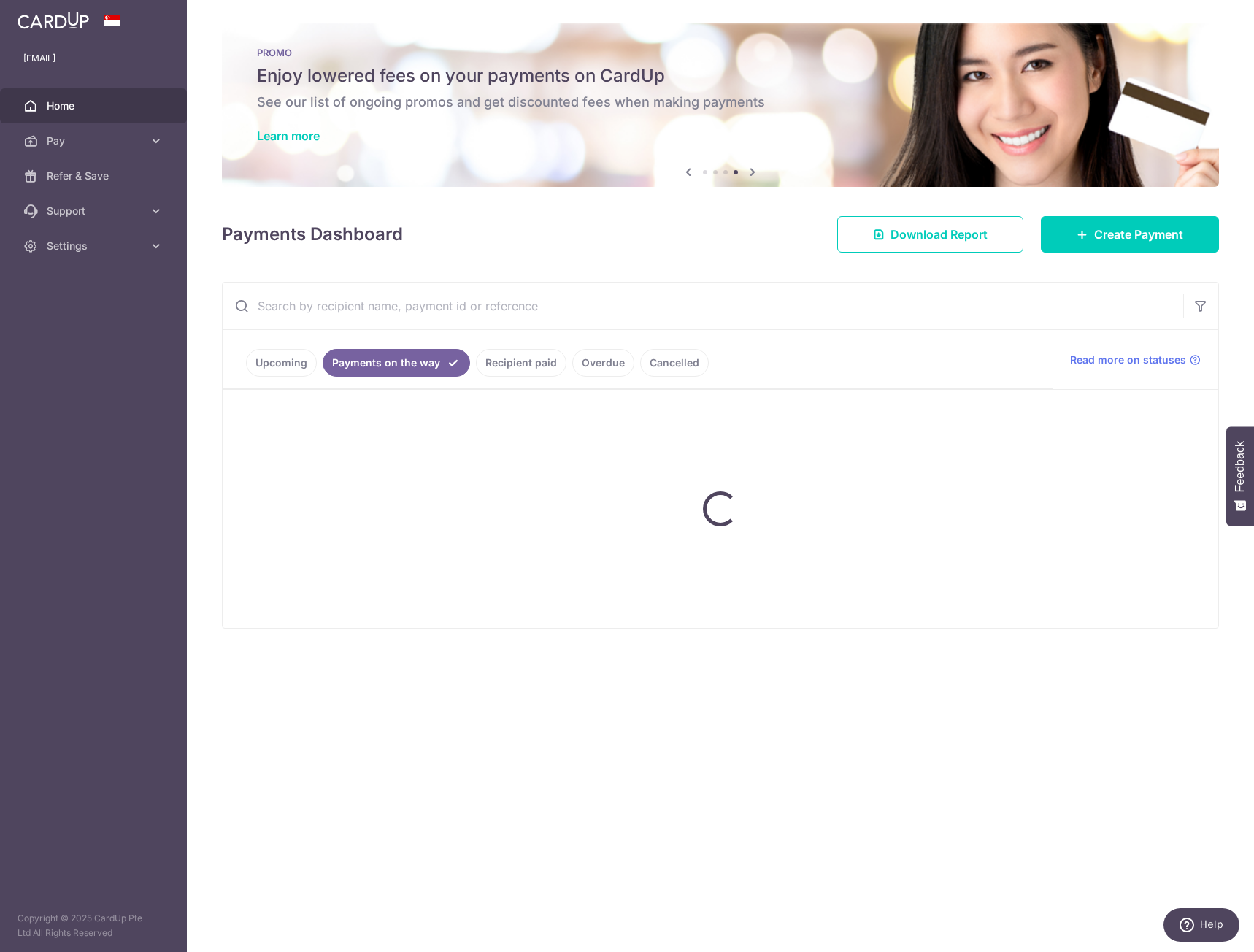 scroll, scrollTop: 0, scrollLeft: 0, axis: both 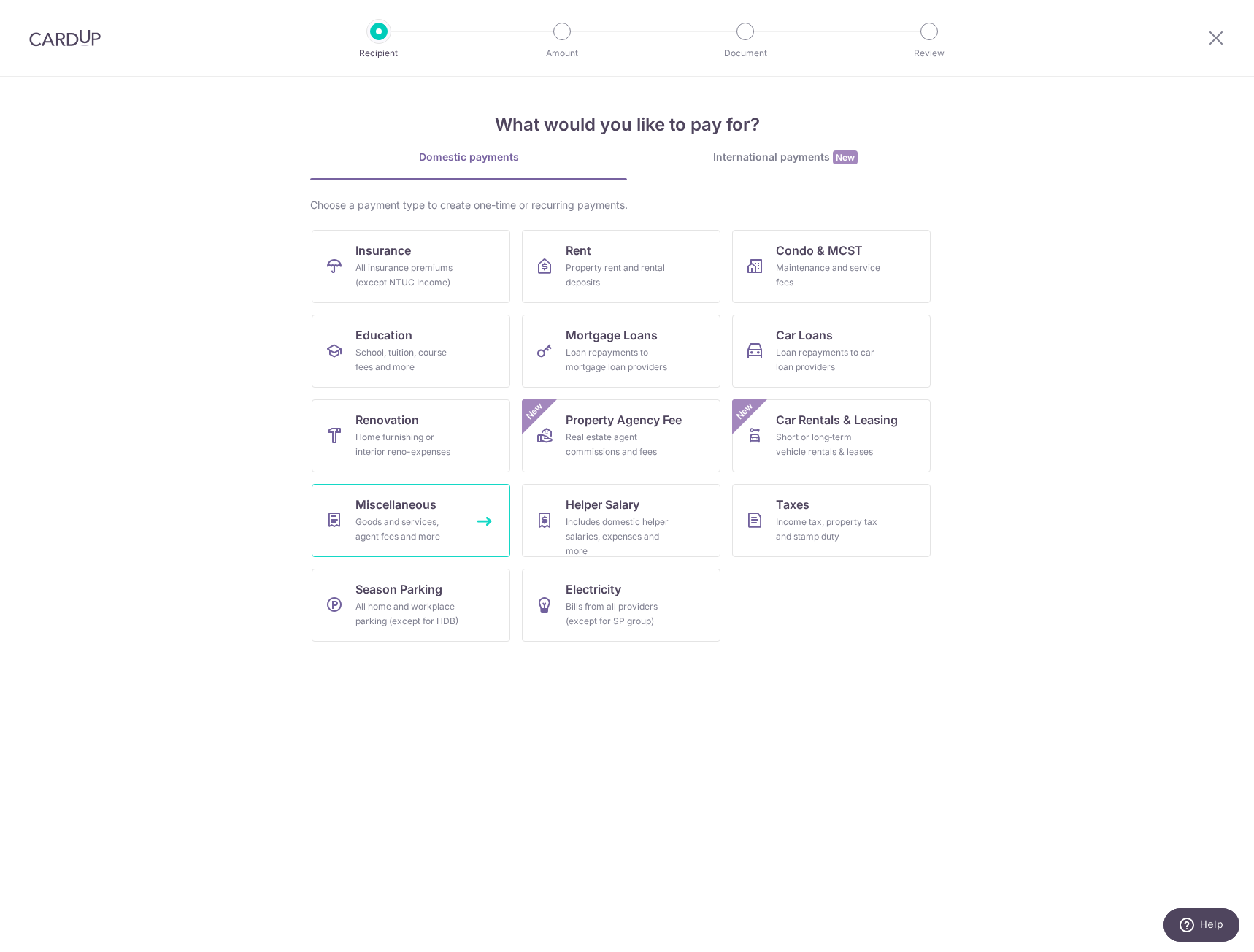 click on "Goods and services, agent fees and more" at bounding box center (408, 529) 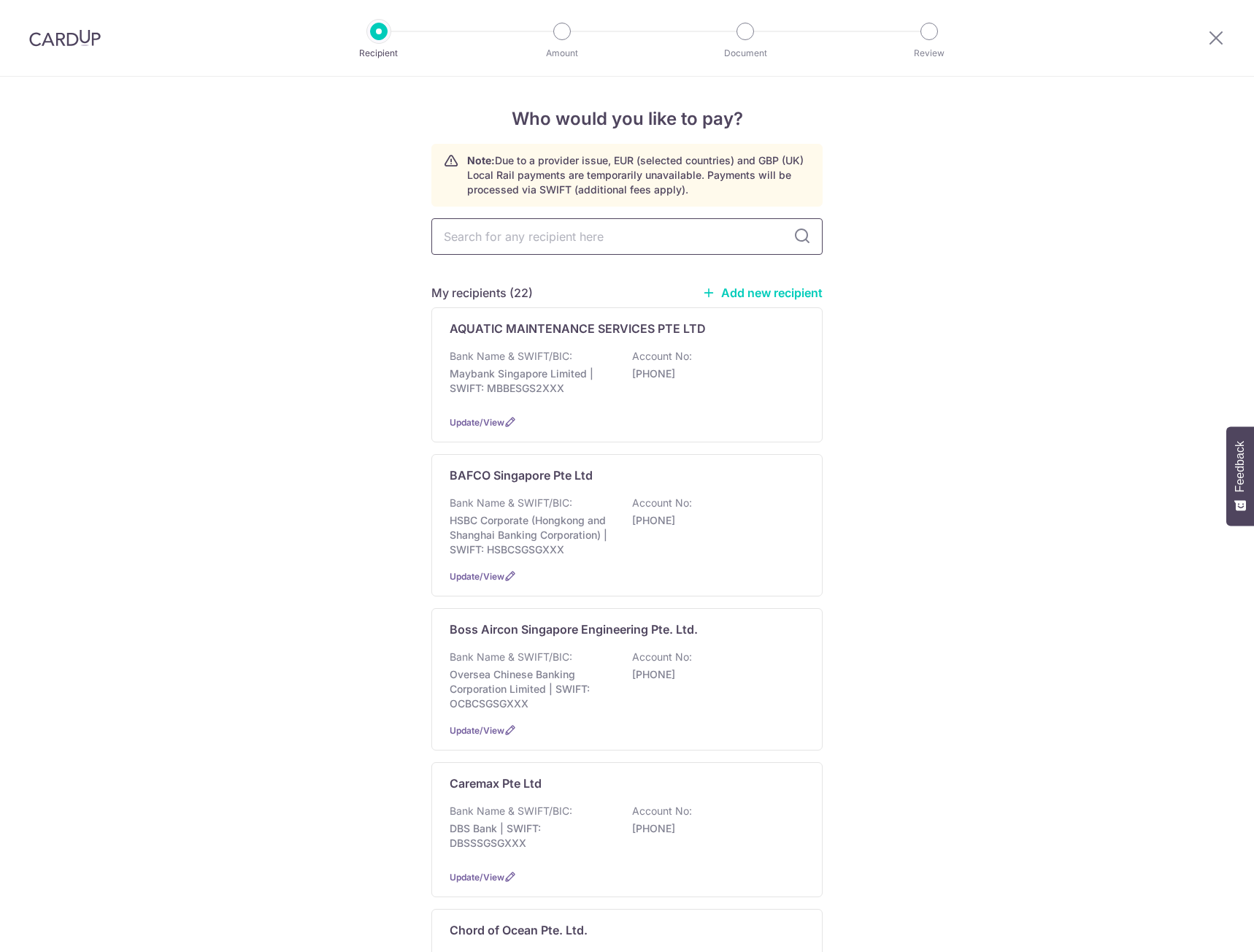 scroll, scrollTop: 0, scrollLeft: 0, axis: both 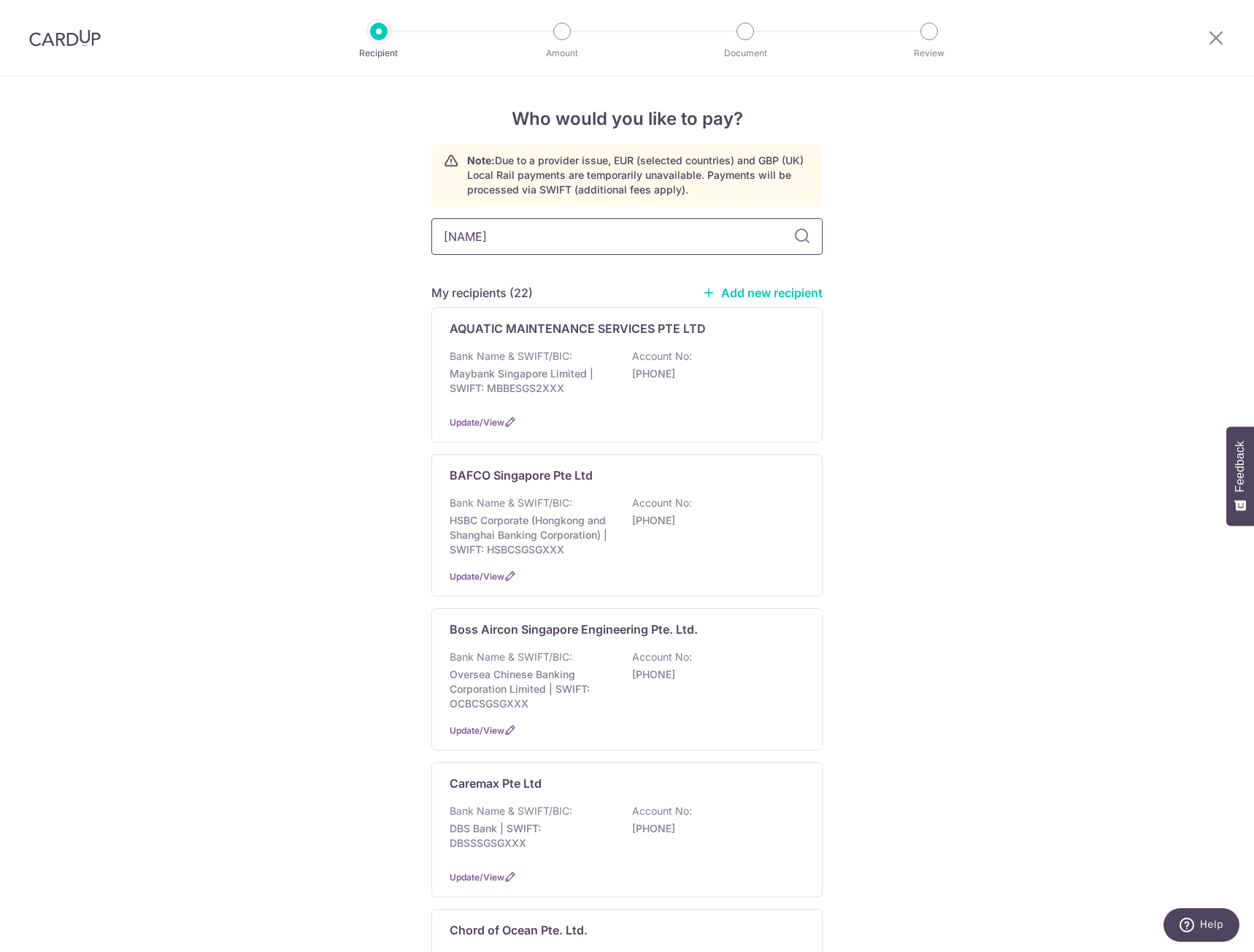 type on "[NAME]" 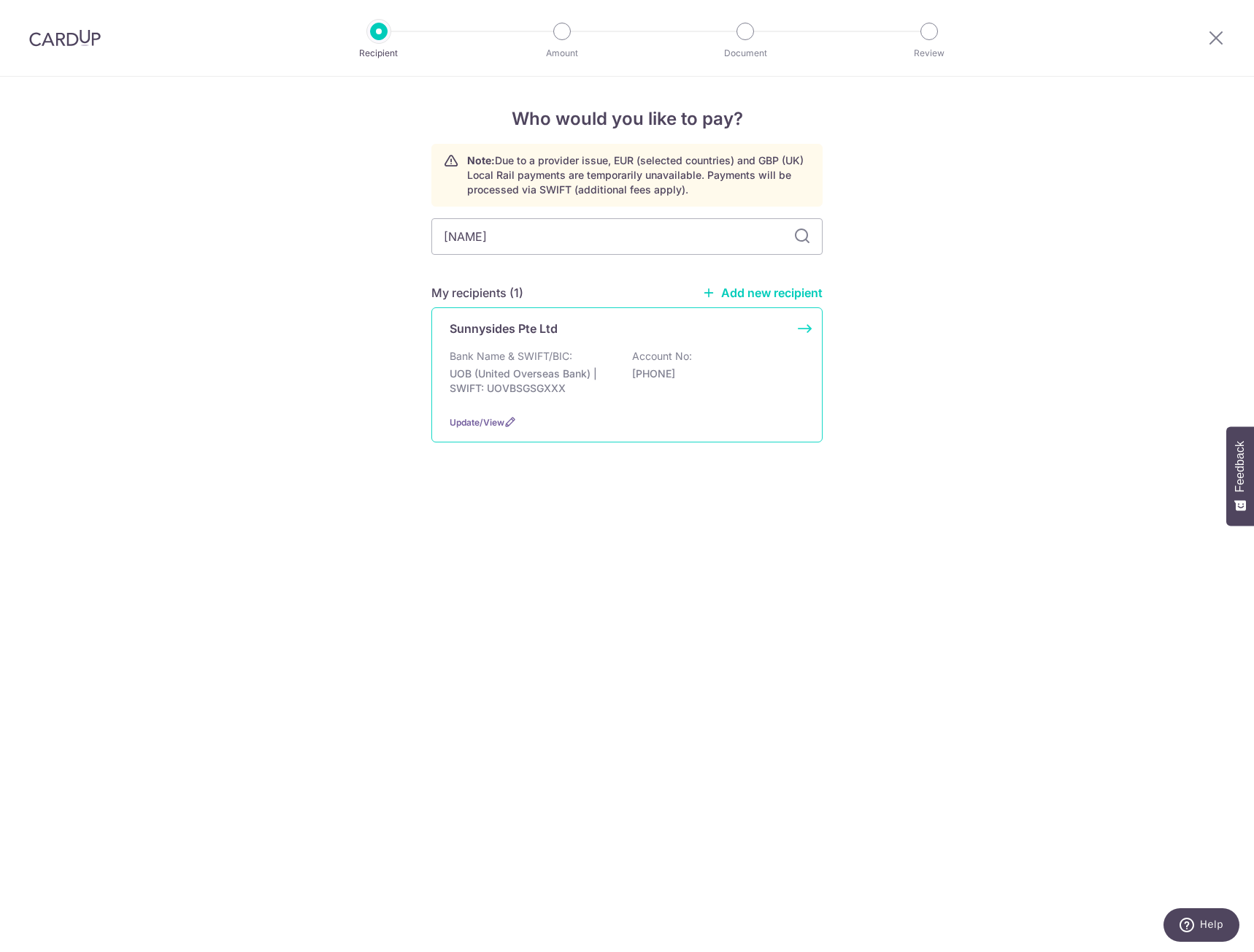 click on "UOB (United Overseas Bank) | SWIFT: UOVBSGSGXXX" at bounding box center (531, 381) 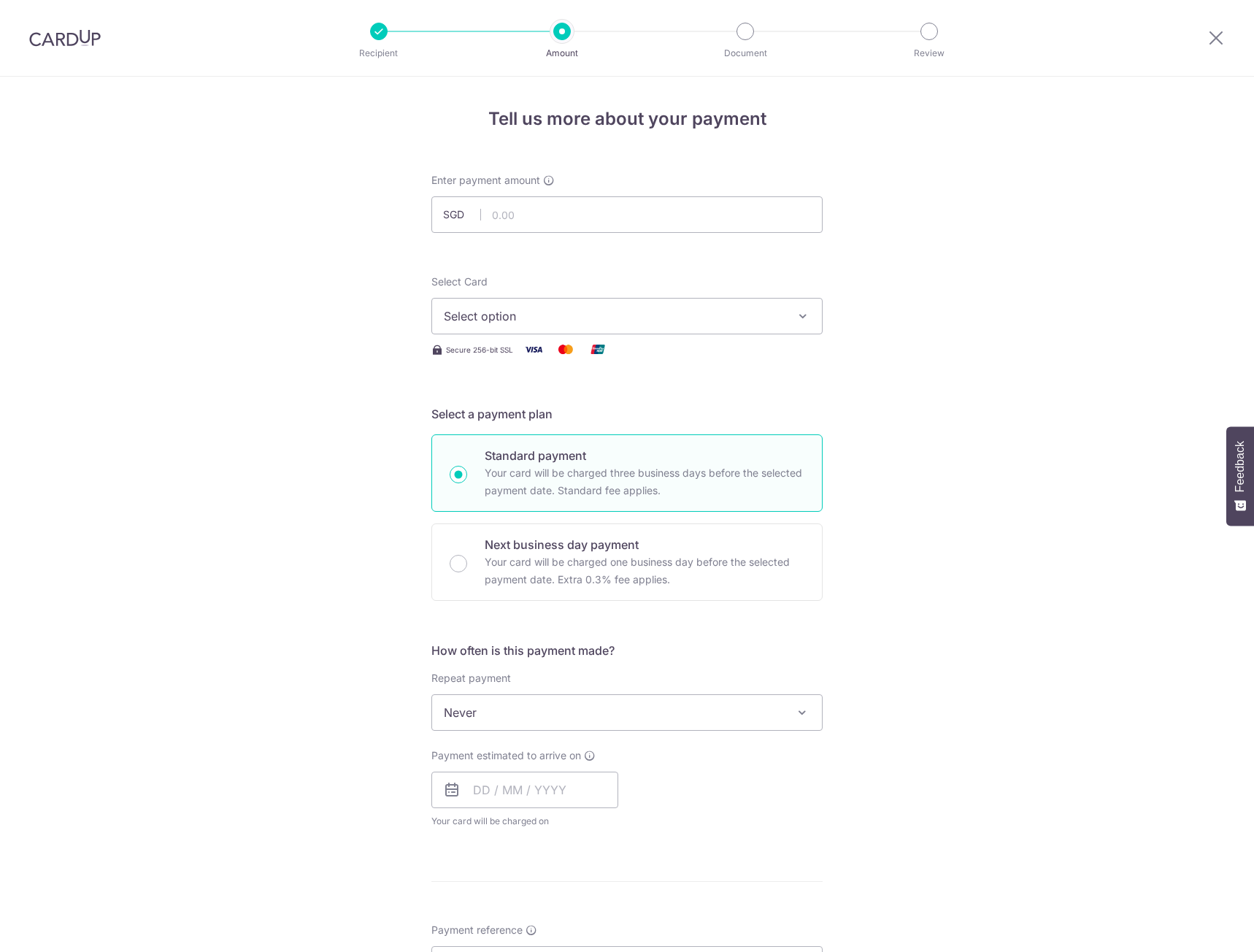 scroll, scrollTop: 0, scrollLeft: 0, axis: both 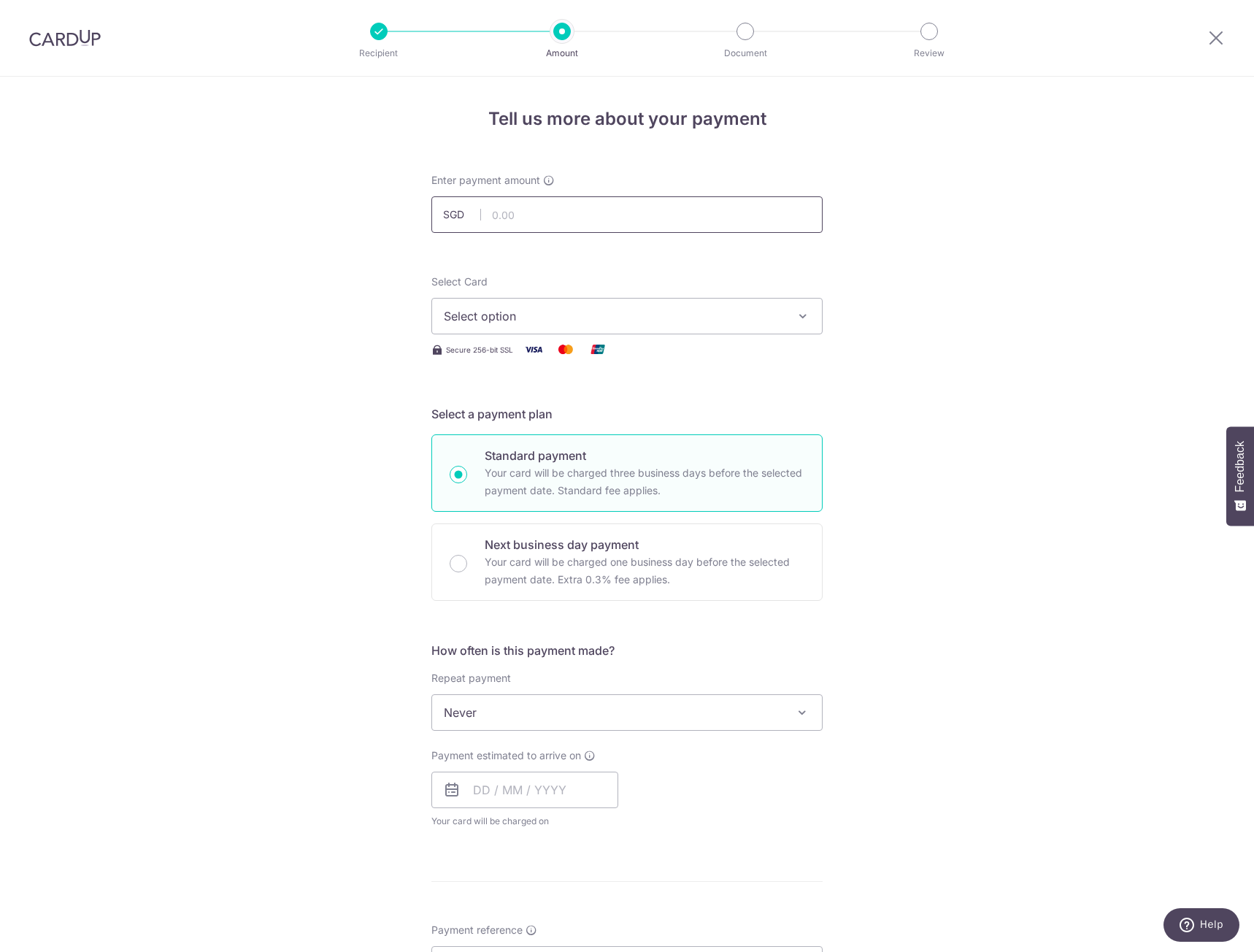 click at bounding box center [627, 215] 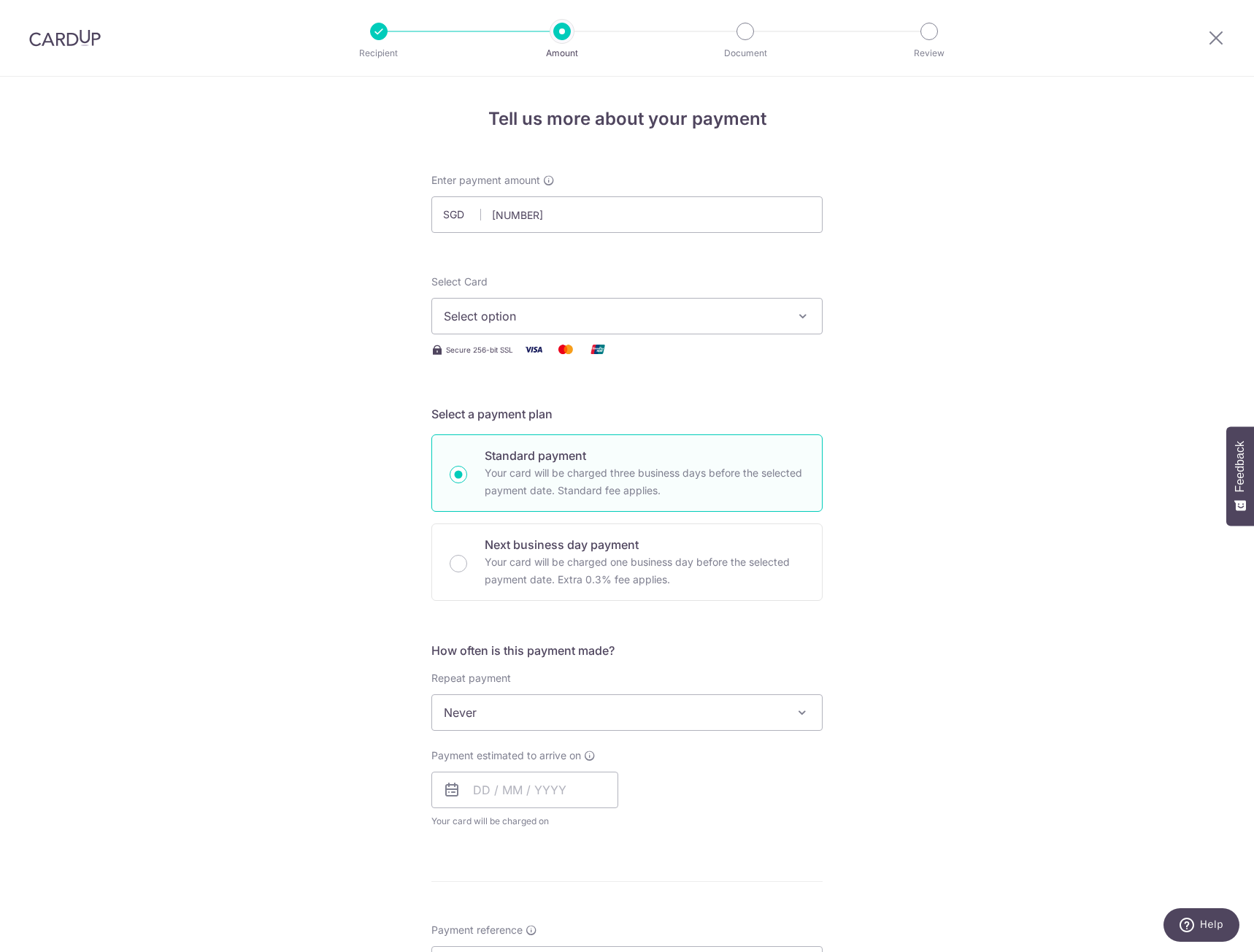 type on "[AMOUNT]" 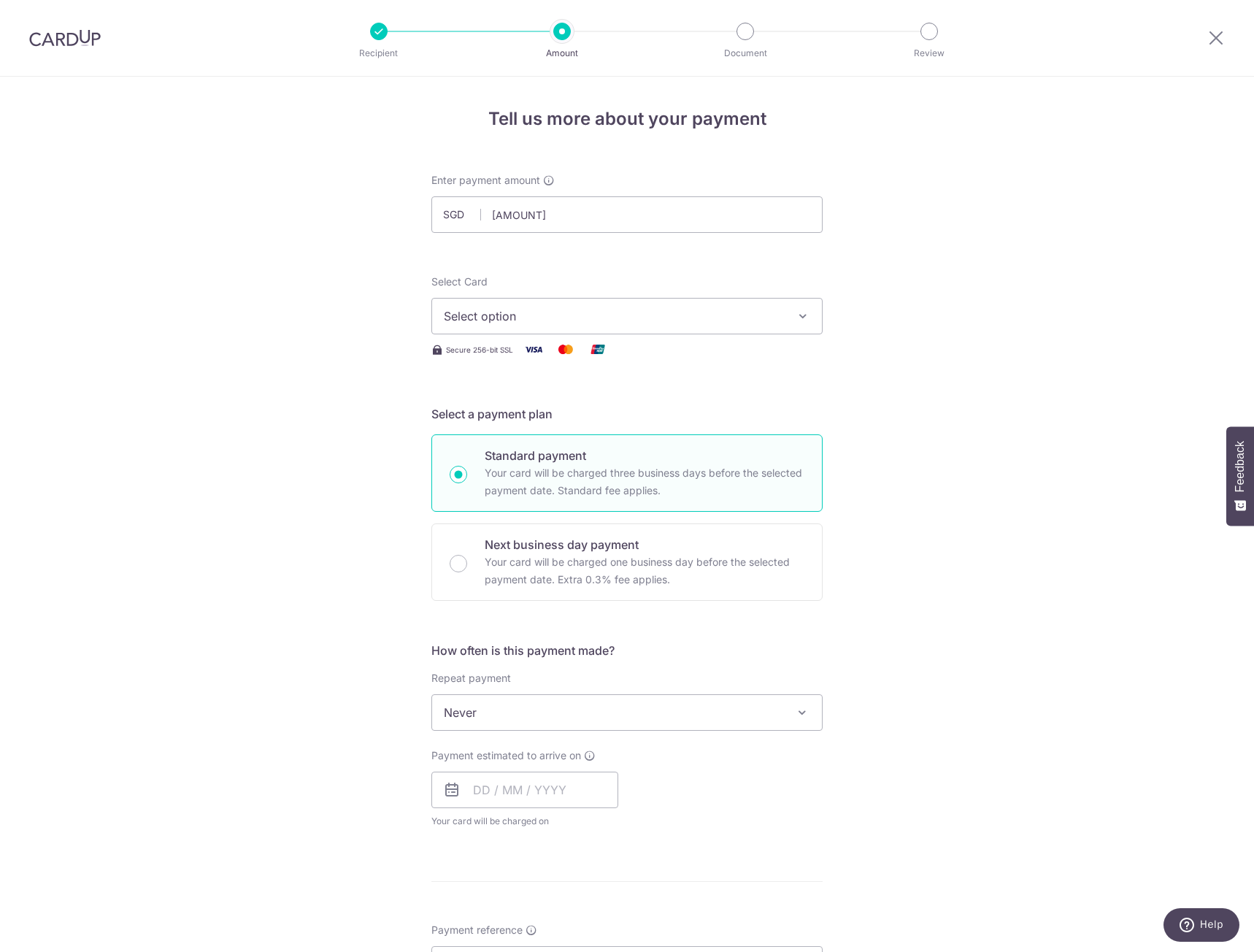 click on "Select option" at bounding box center [614, 316] 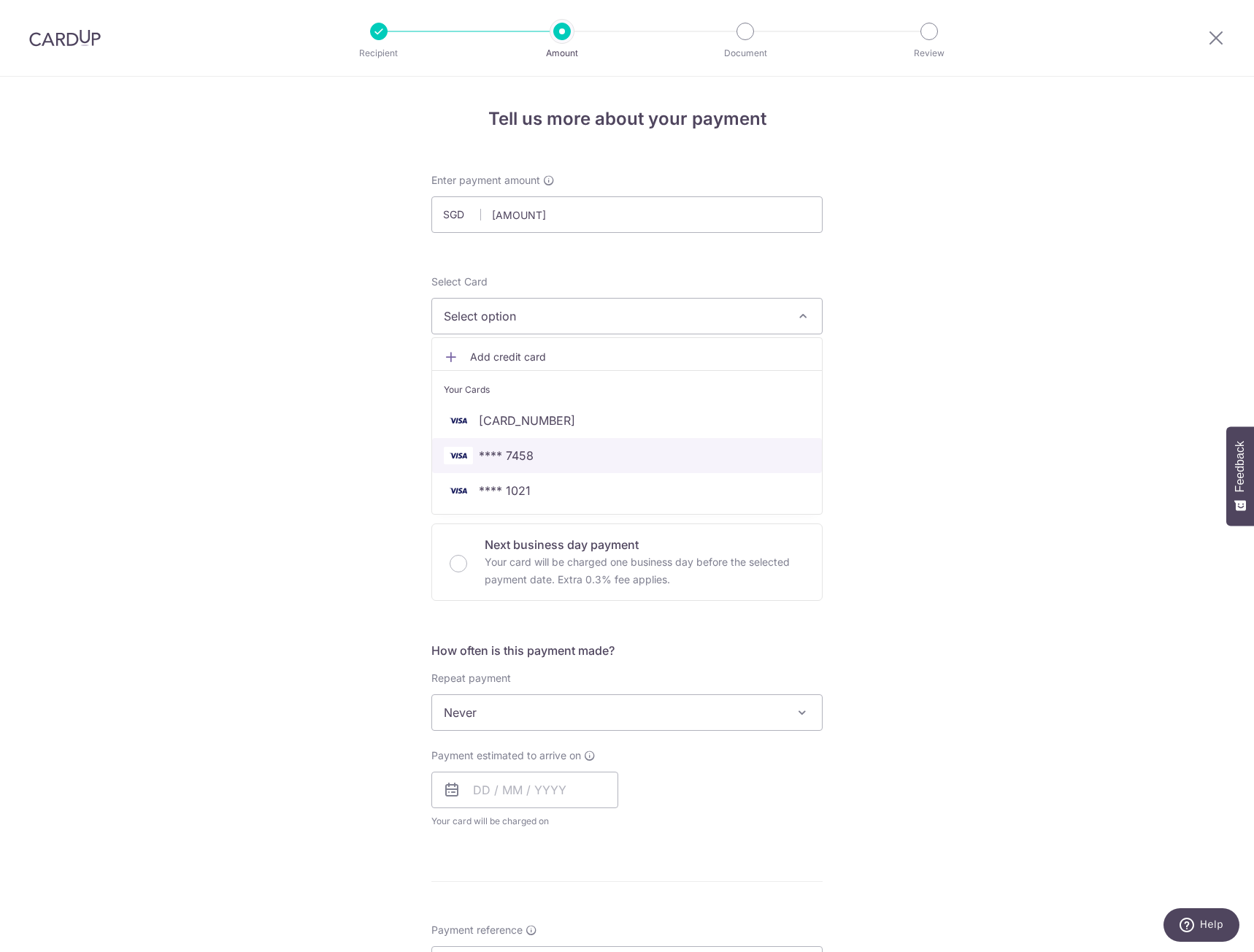 click on "**** 7458" at bounding box center [627, 456] 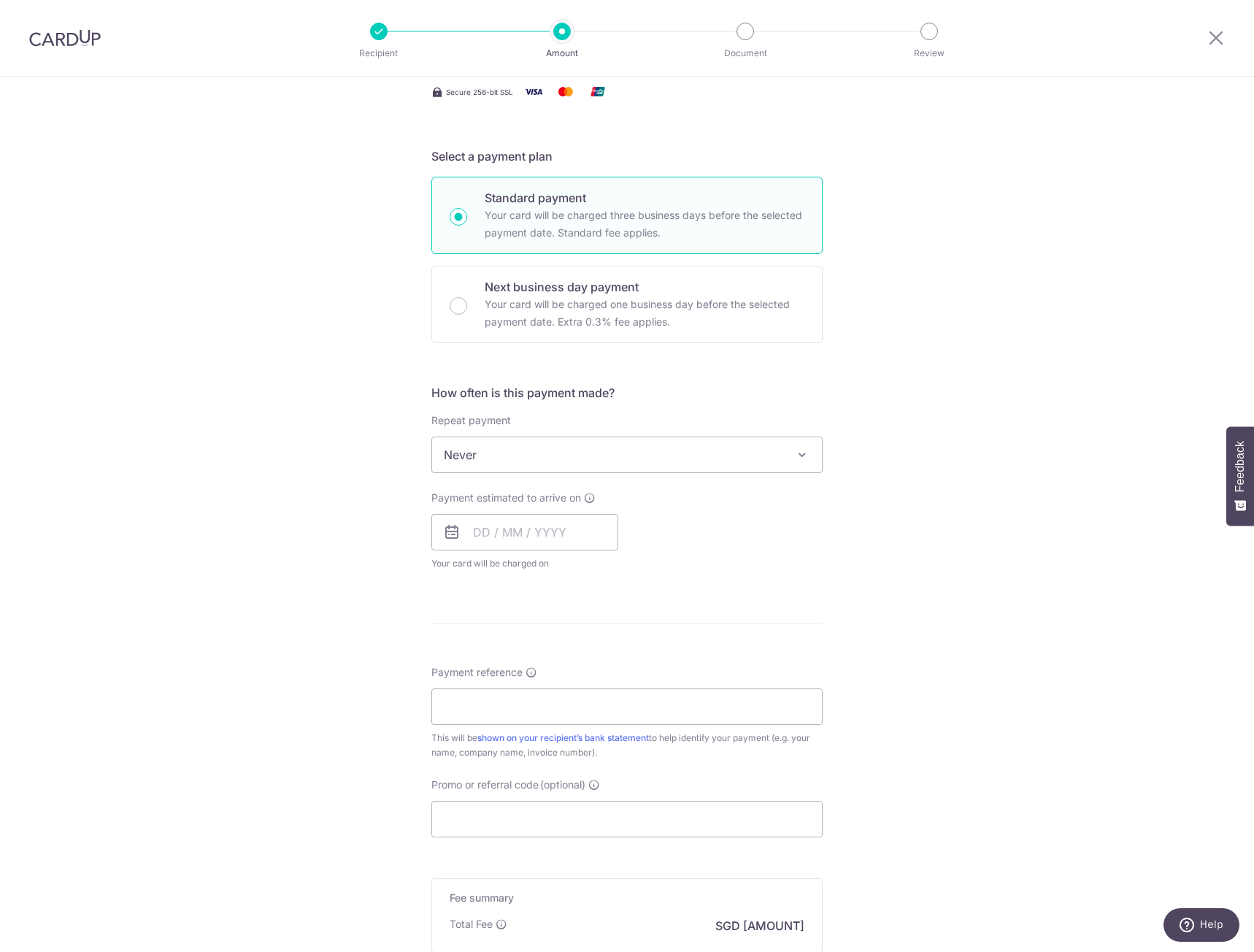 scroll, scrollTop: 261, scrollLeft: 0, axis: vertical 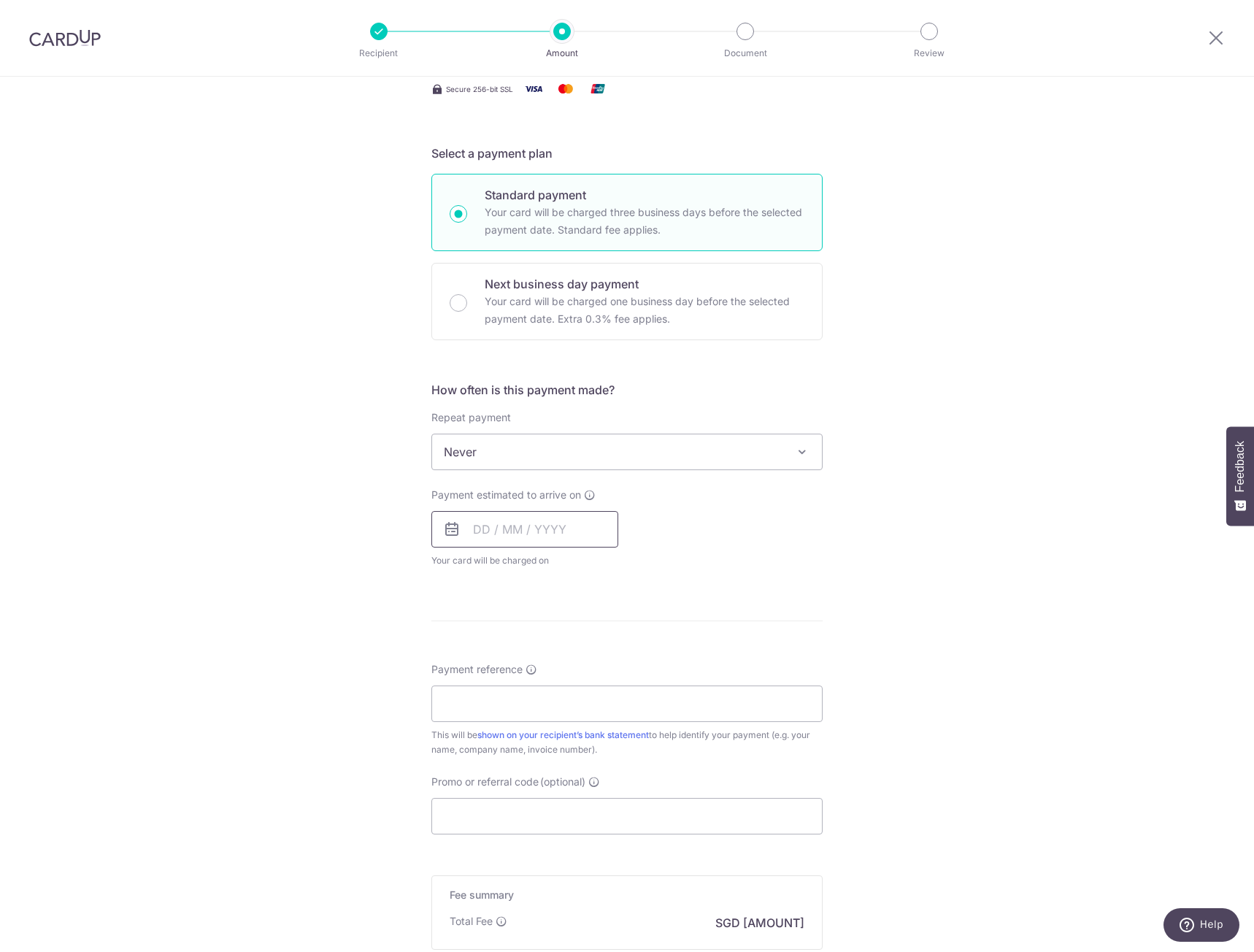 click at bounding box center (525, 529) 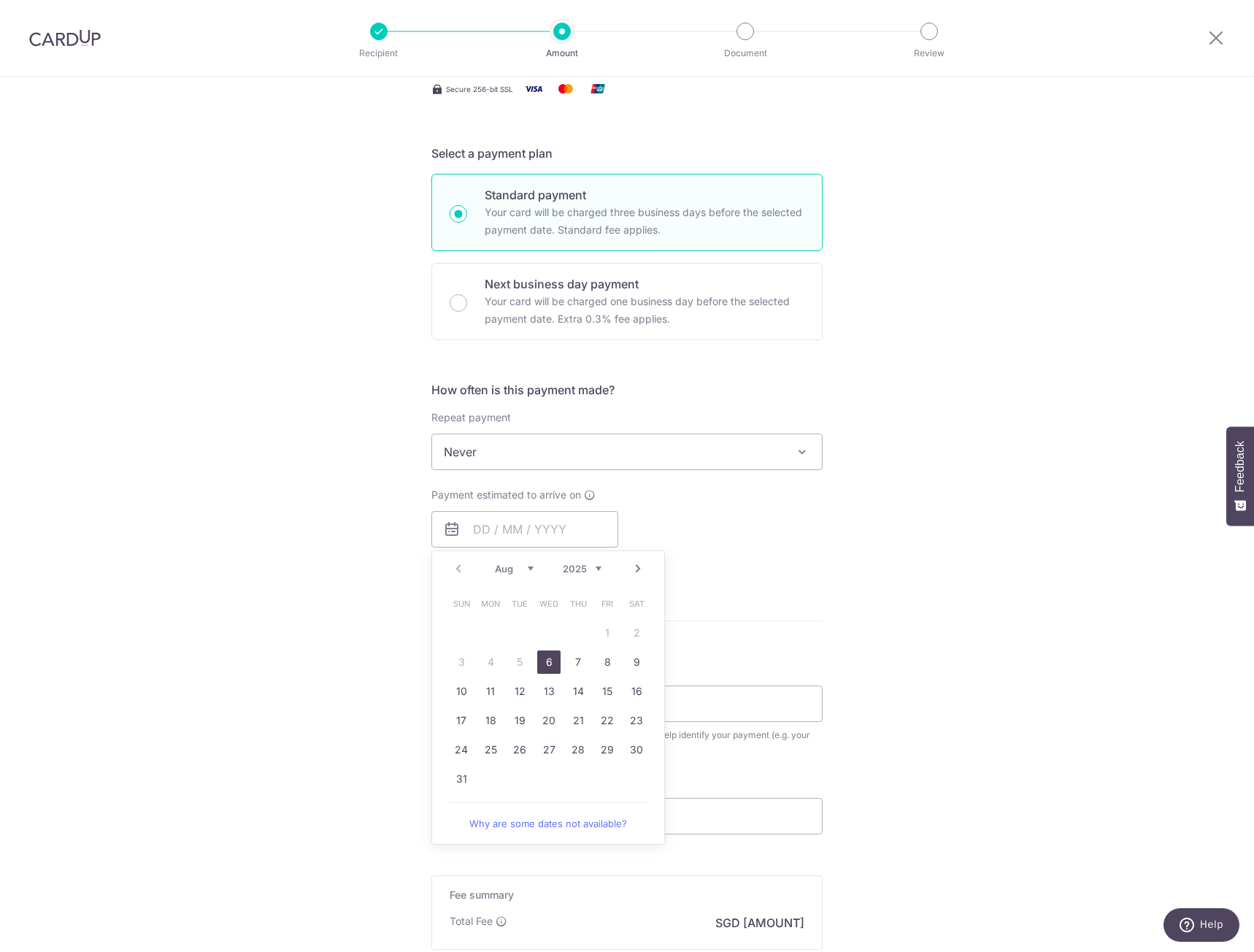 click on "Tell us more about your payment
Enter payment amount
SGD
[AMOUNT]
[AMOUNT]
Select Card
[CARD_NUMBER]
Add credit card
Your Cards
[CARD_NUMBER]
[CARD_NUMBER]
[CARD_NUMBER]
Secure 256-bit SSL
Text
New card details
Card" at bounding box center [627, 476] 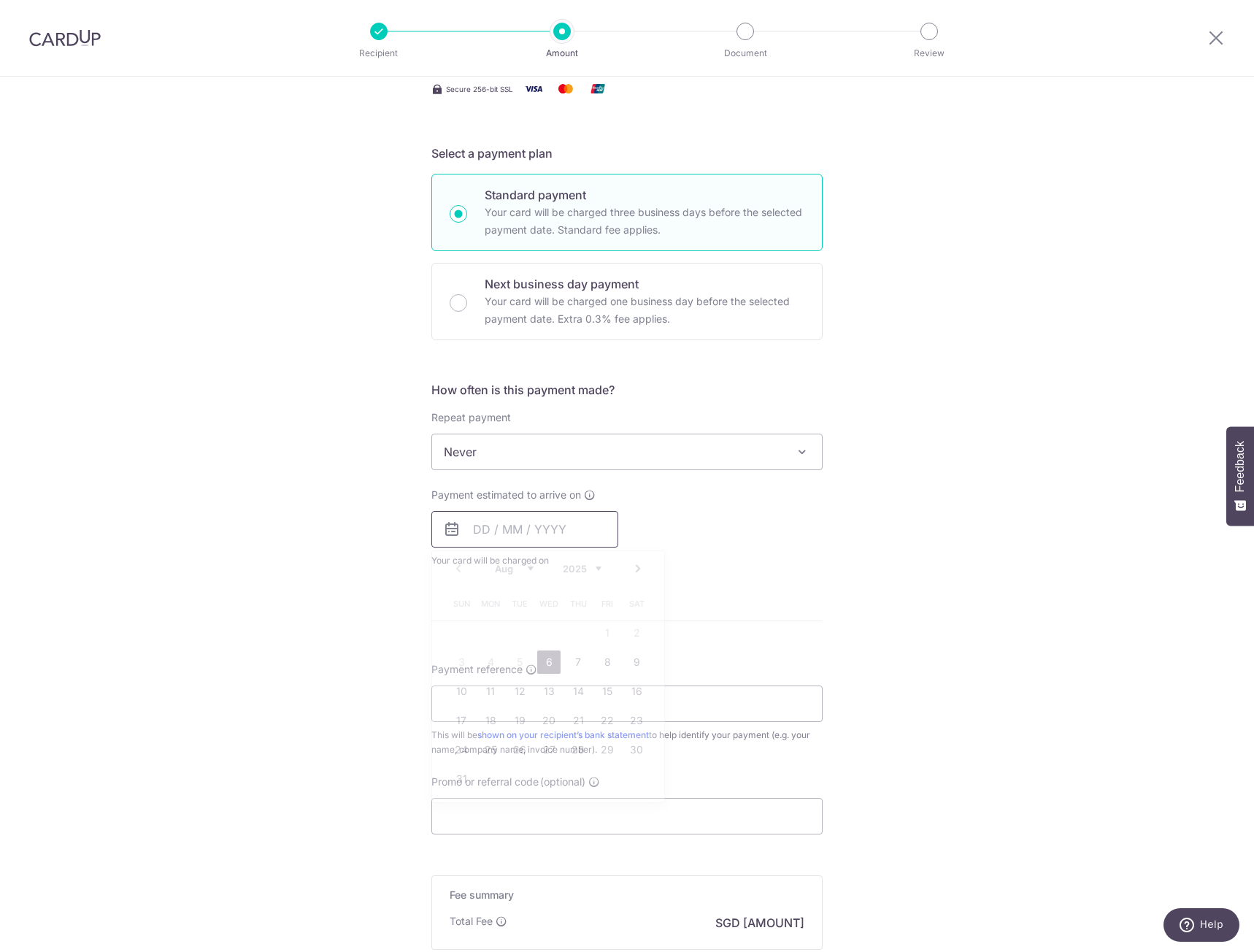 click at bounding box center (525, 529) 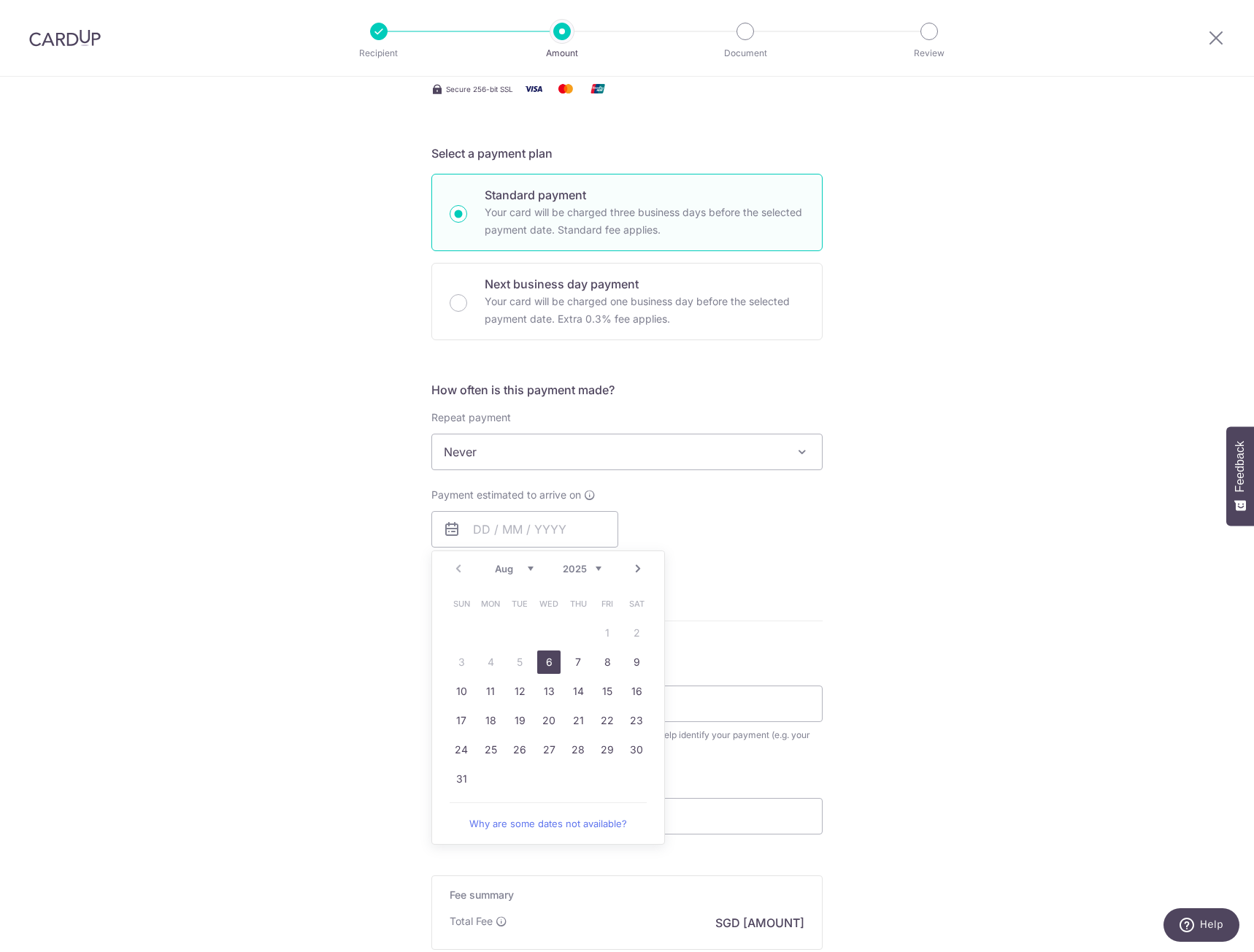 click on "6" at bounding box center [549, 662] 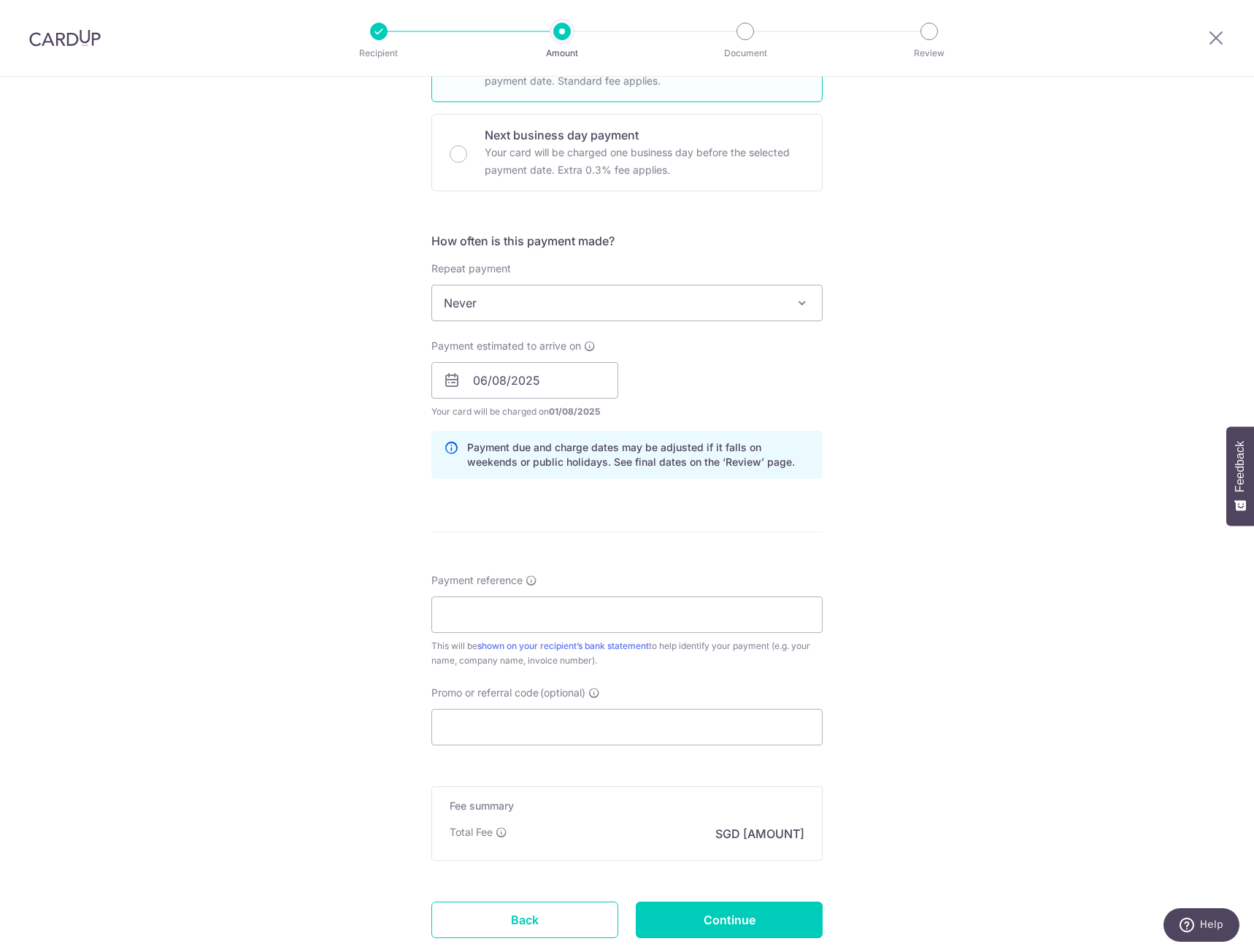 scroll, scrollTop: 412, scrollLeft: 0, axis: vertical 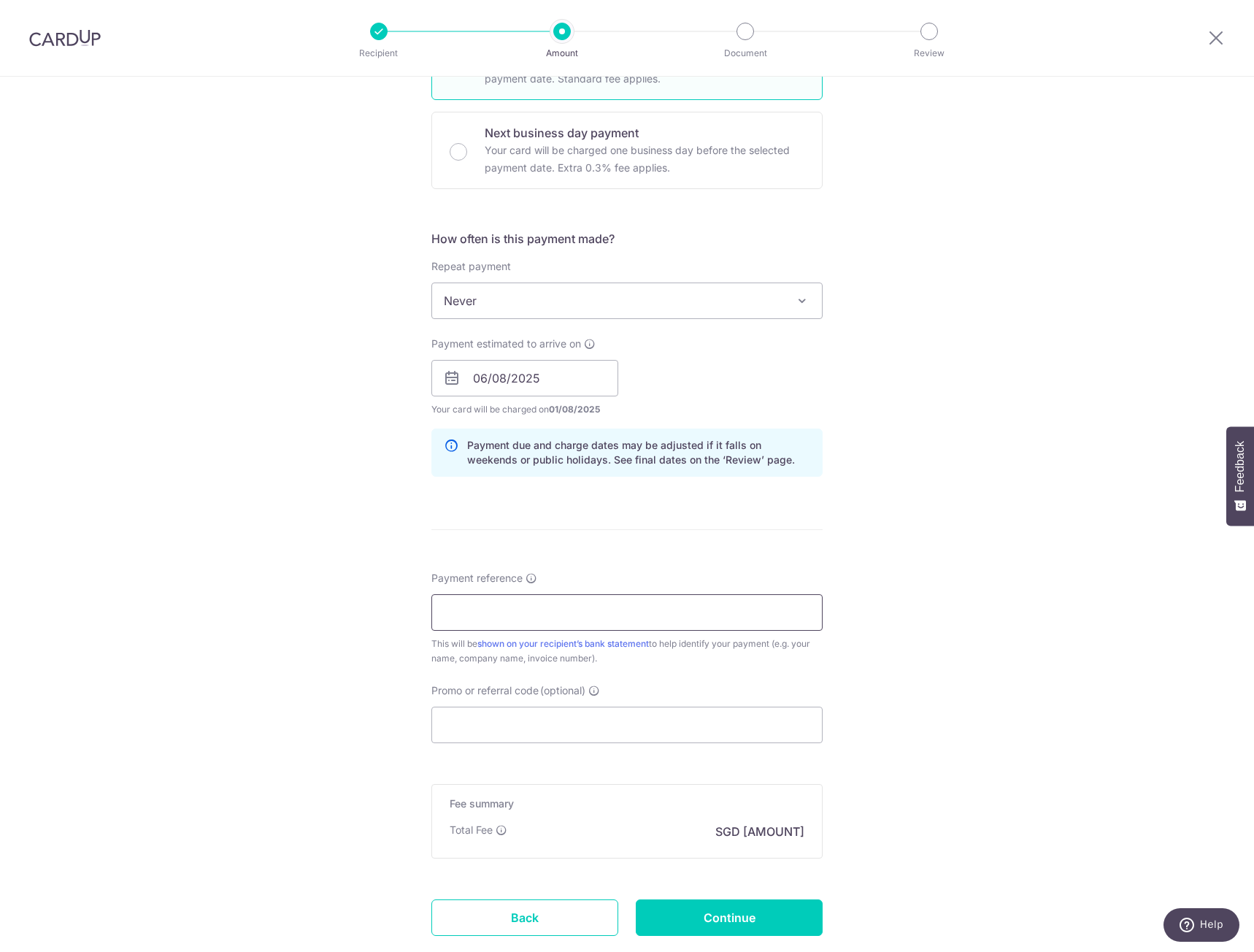 click on "Payment reference" at bounding box center (627, 613) 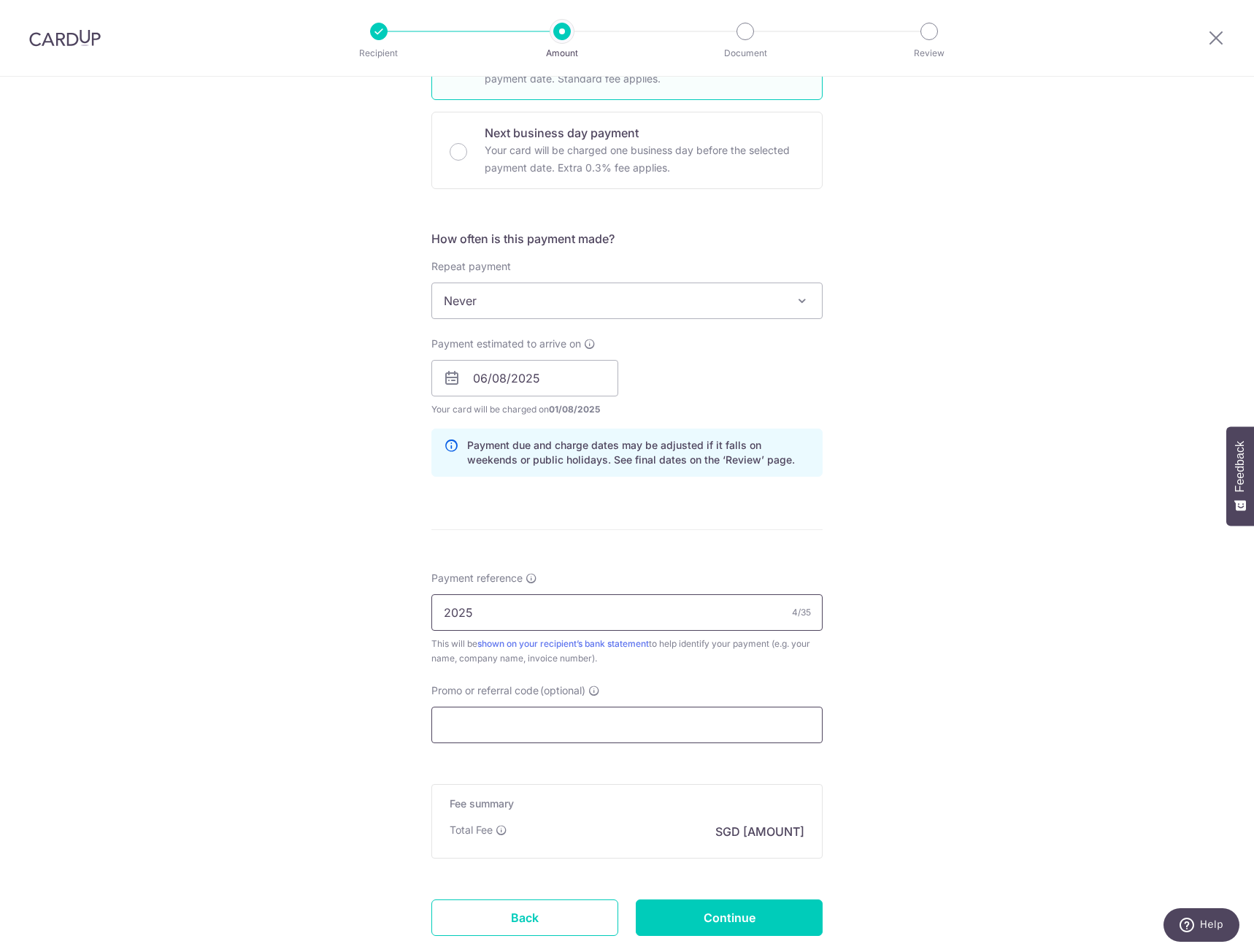 type on "2025-0043" 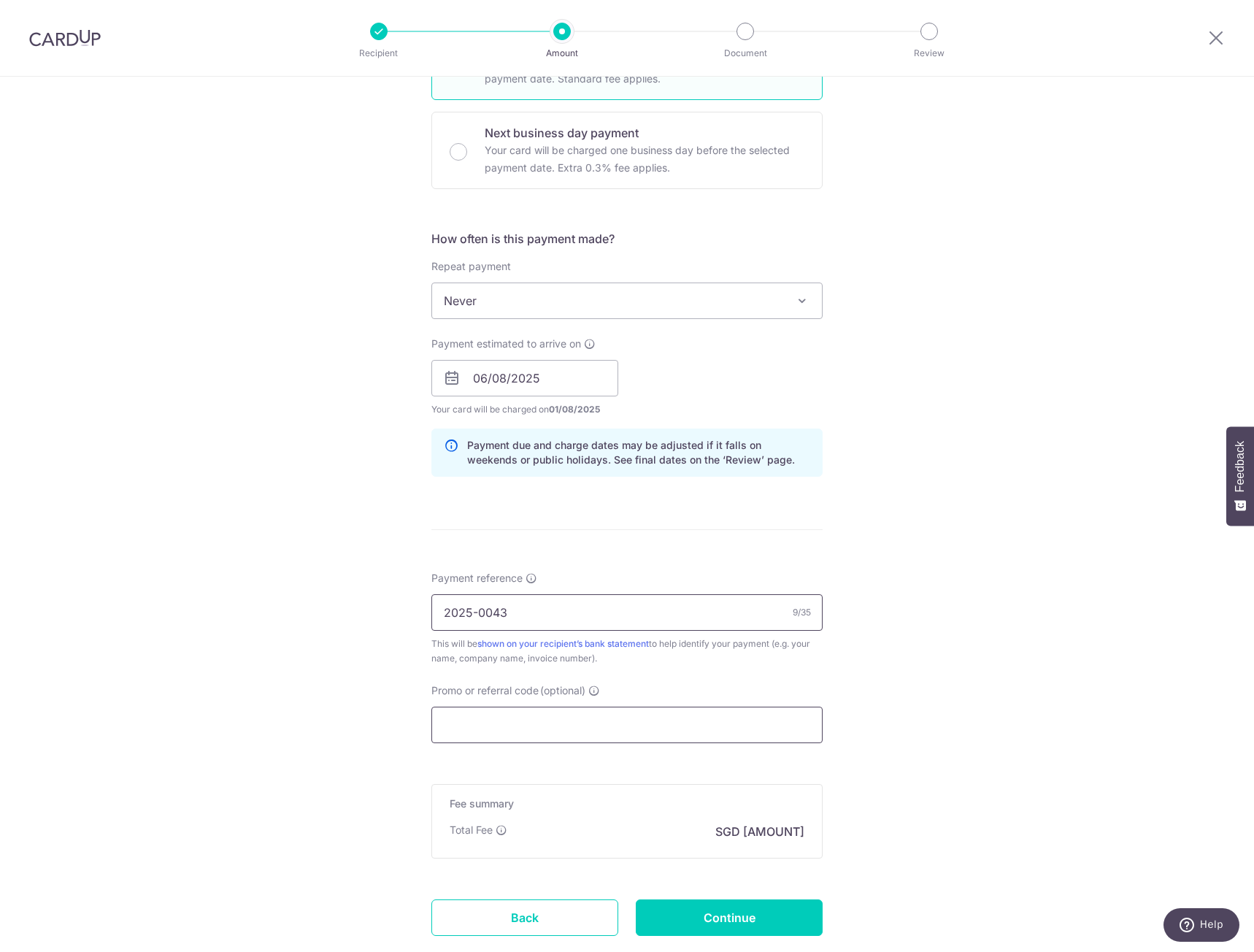 scroll, scrollTop: 505, scrollLeft: 0, axis: vertical 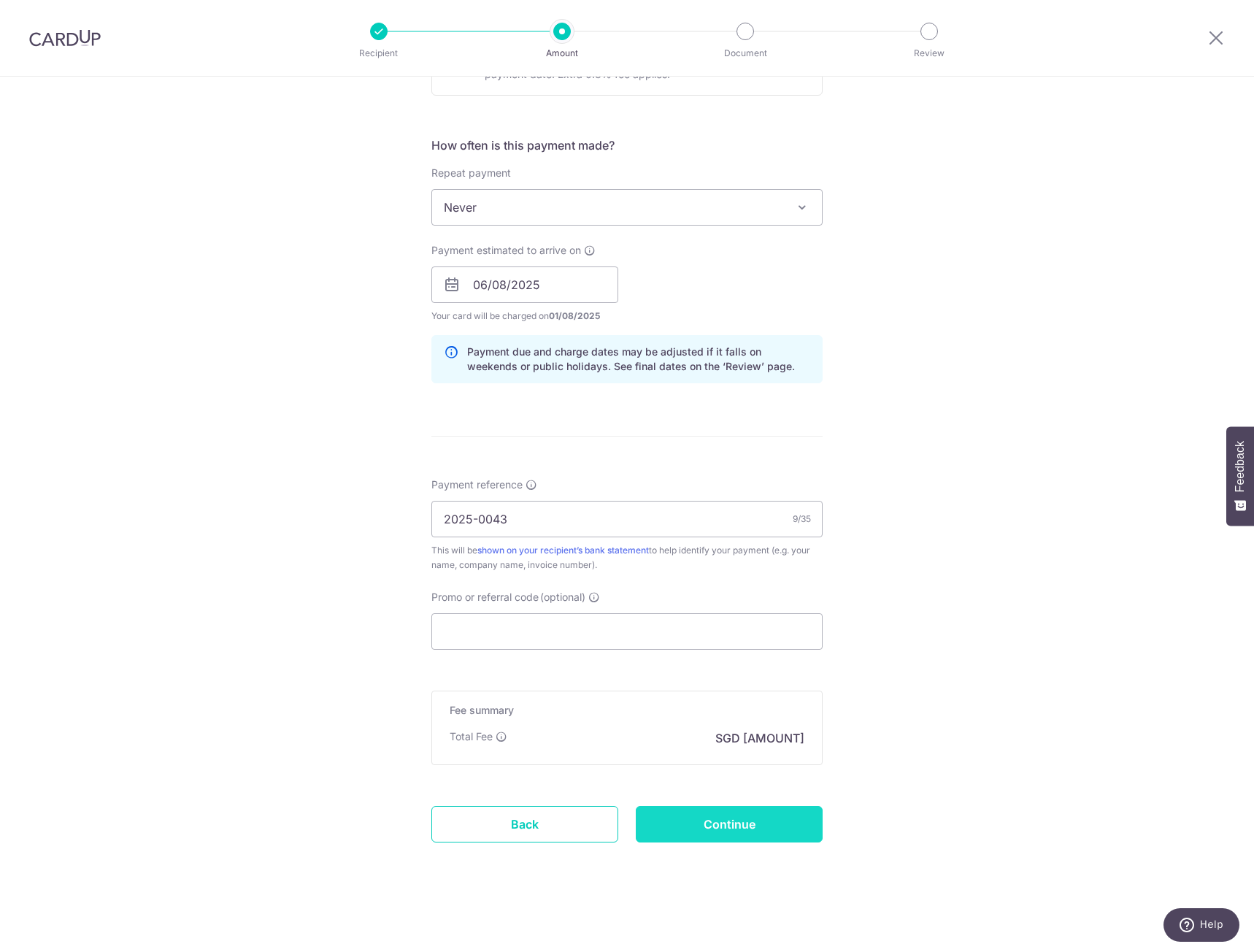 click on "Continue" at bounding box center [729, 824] 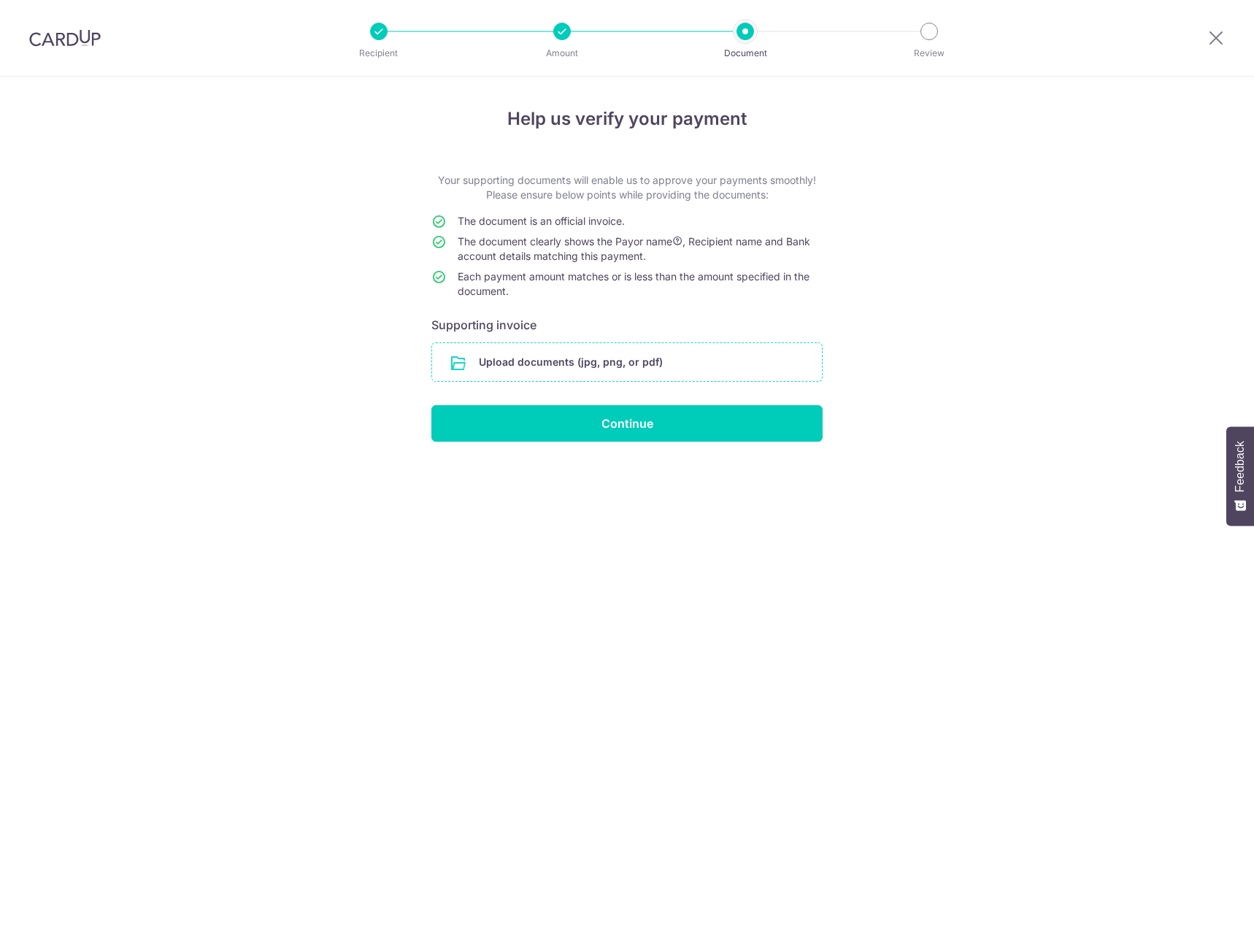 scroll, scrollTop: 0, scrollLeft: 0, axis: both 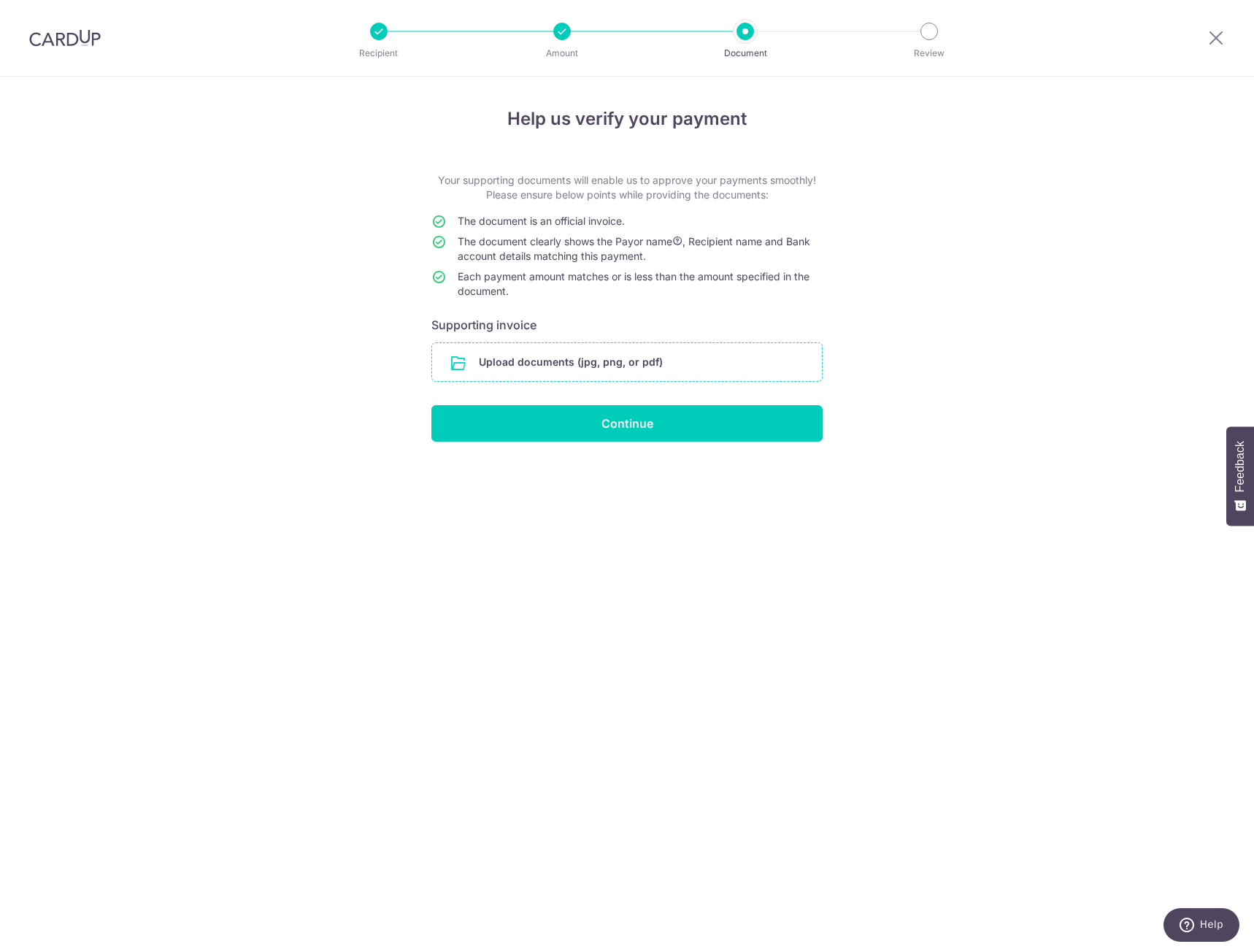 click at bounding box center [627, 362] 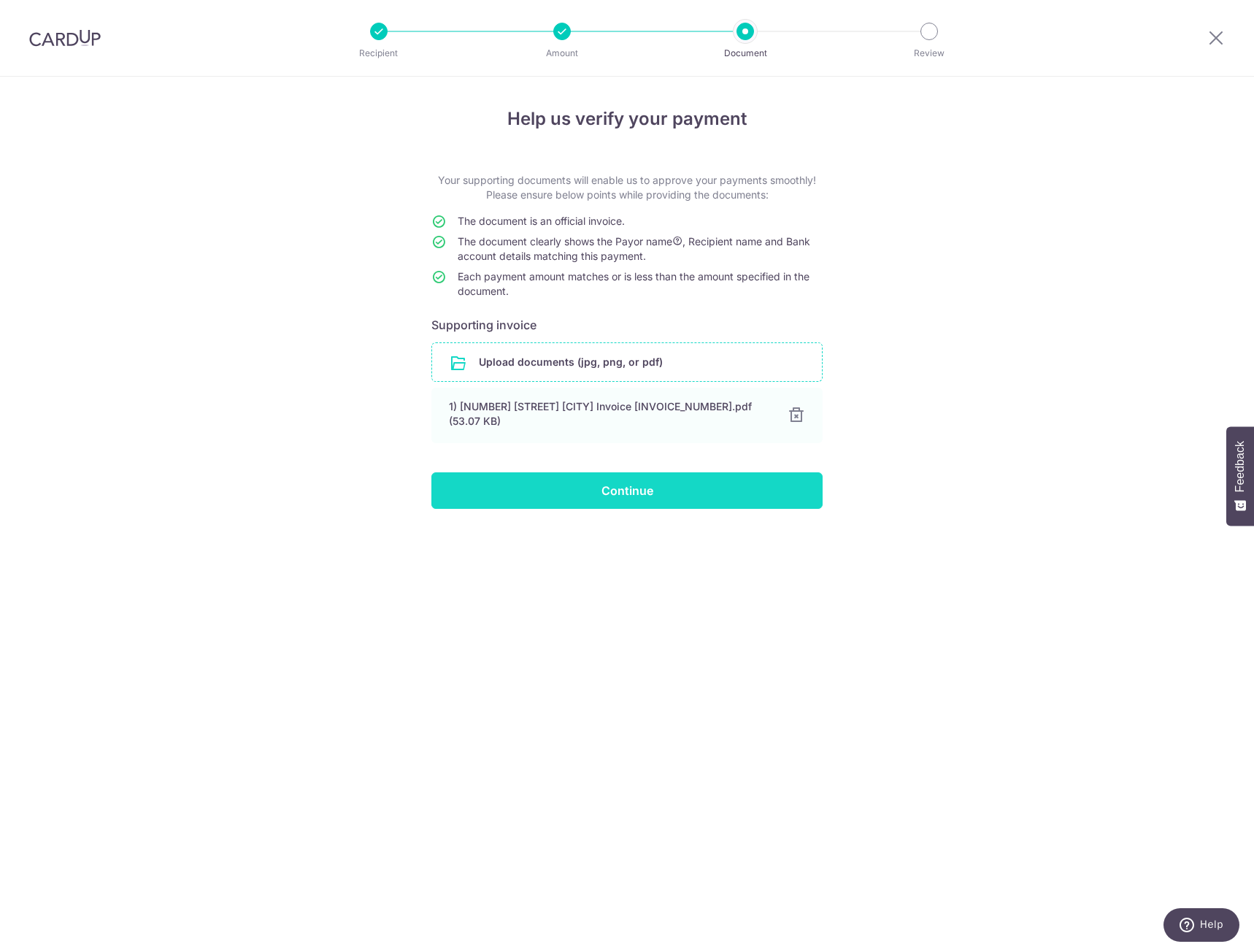 click on "Continue" at bounding box center [627, 491] 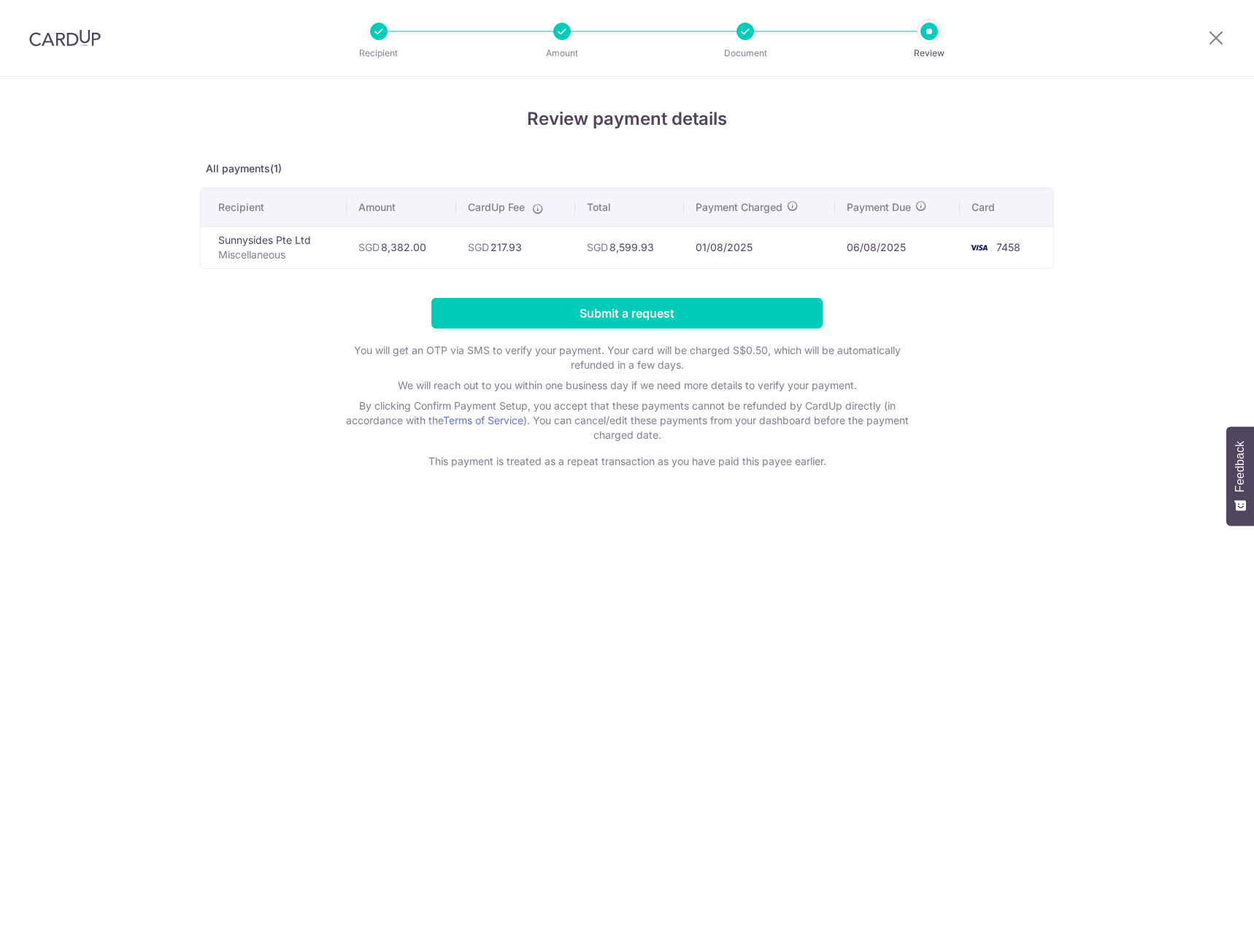 scroll, scrollTop: 0, scrollLeft: 0, axis: both 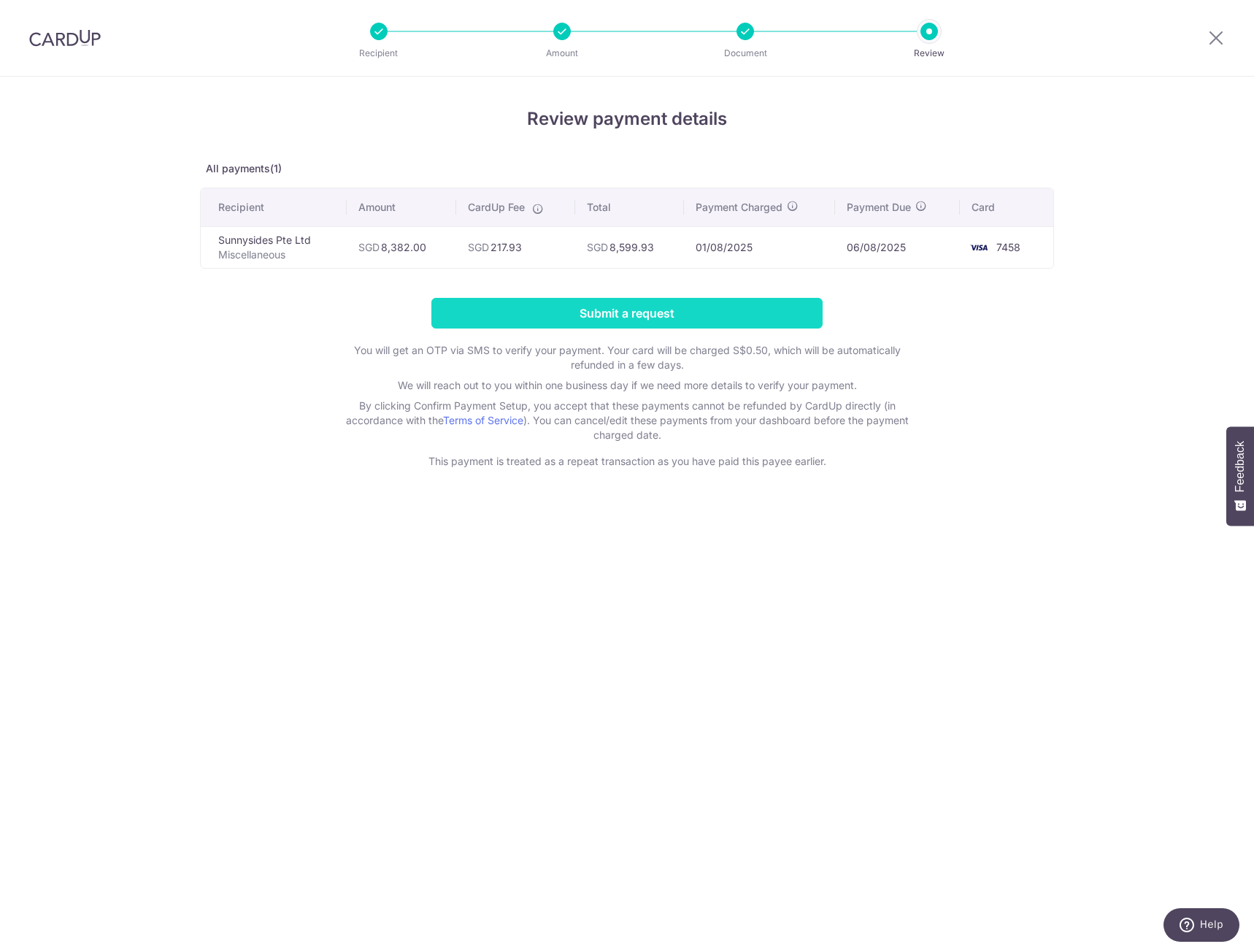 click on "Submit a request" at bounding box center [627, 313] 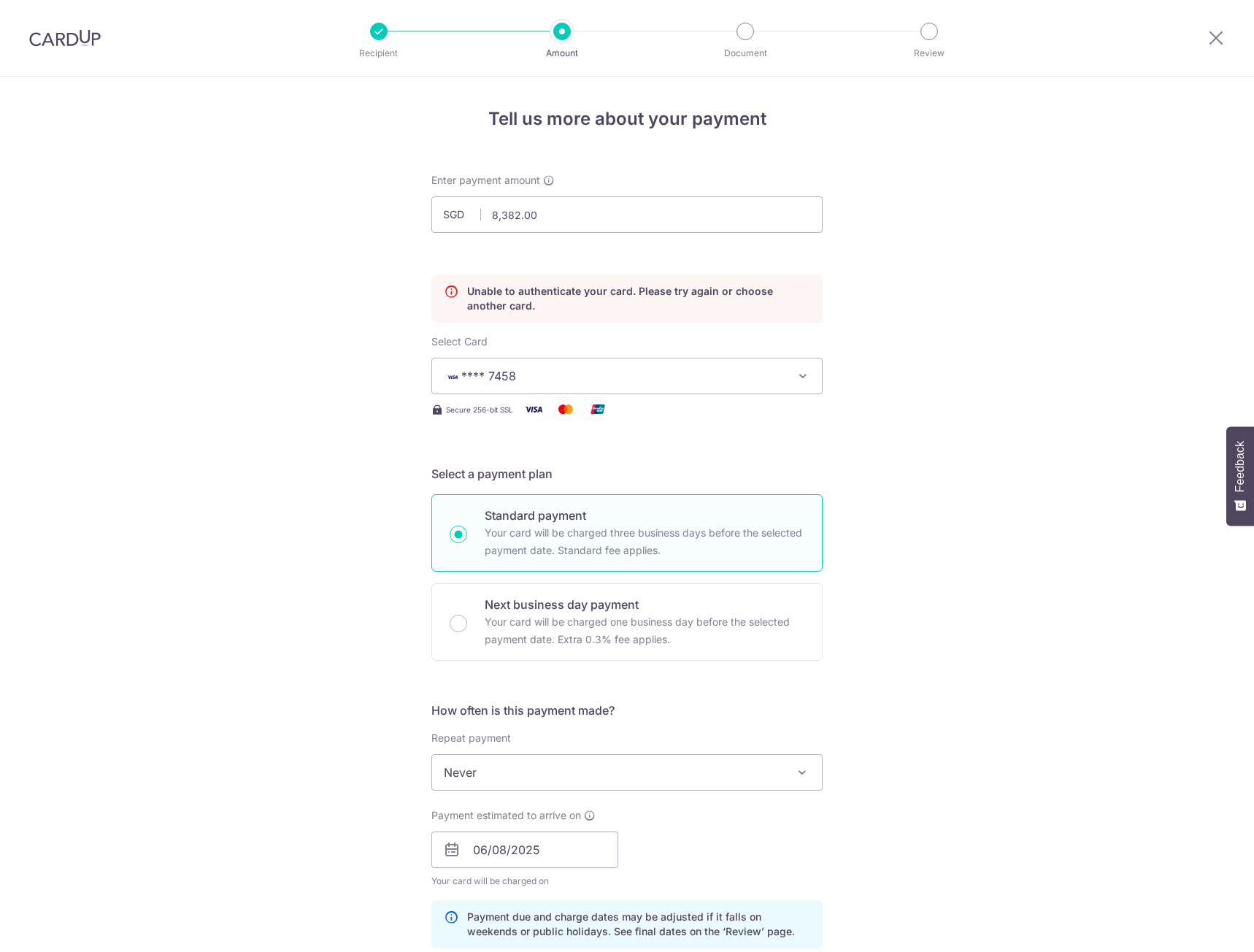scroll, scrollTop: 0, scrollLeft: 0, axis: both 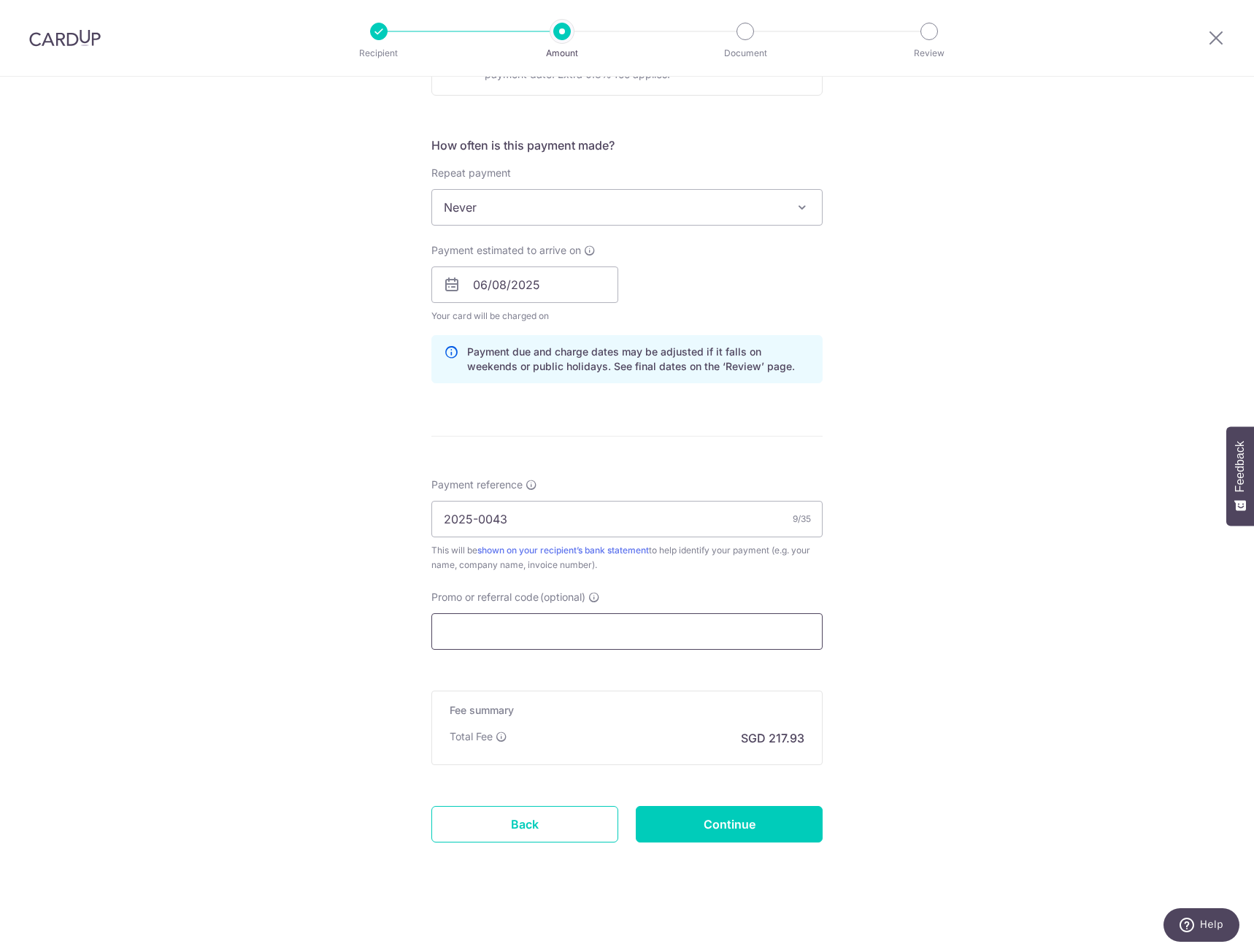 click on "Promo or referral code
(optional)" at bounding box center (627, 632) 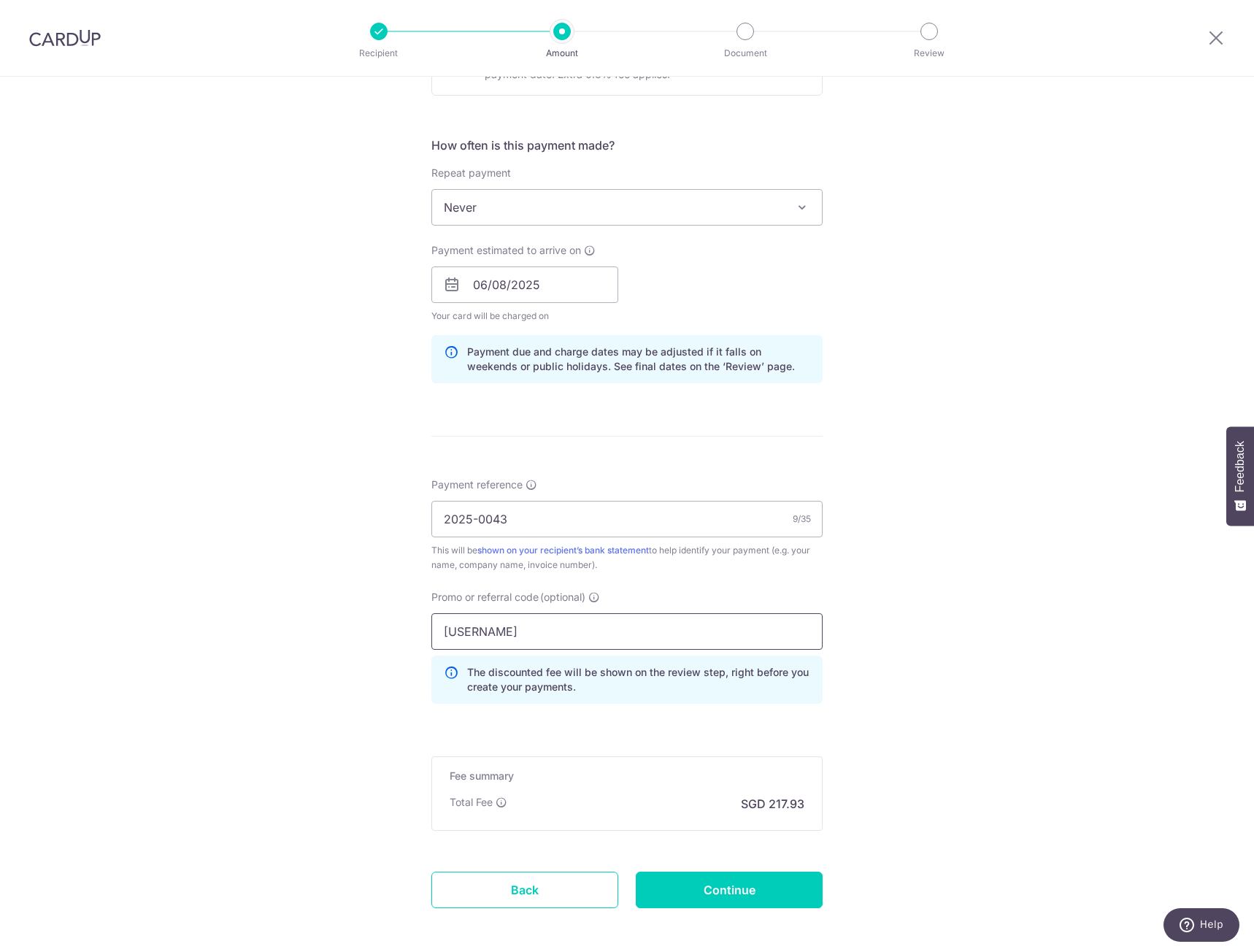 type on "willow165" 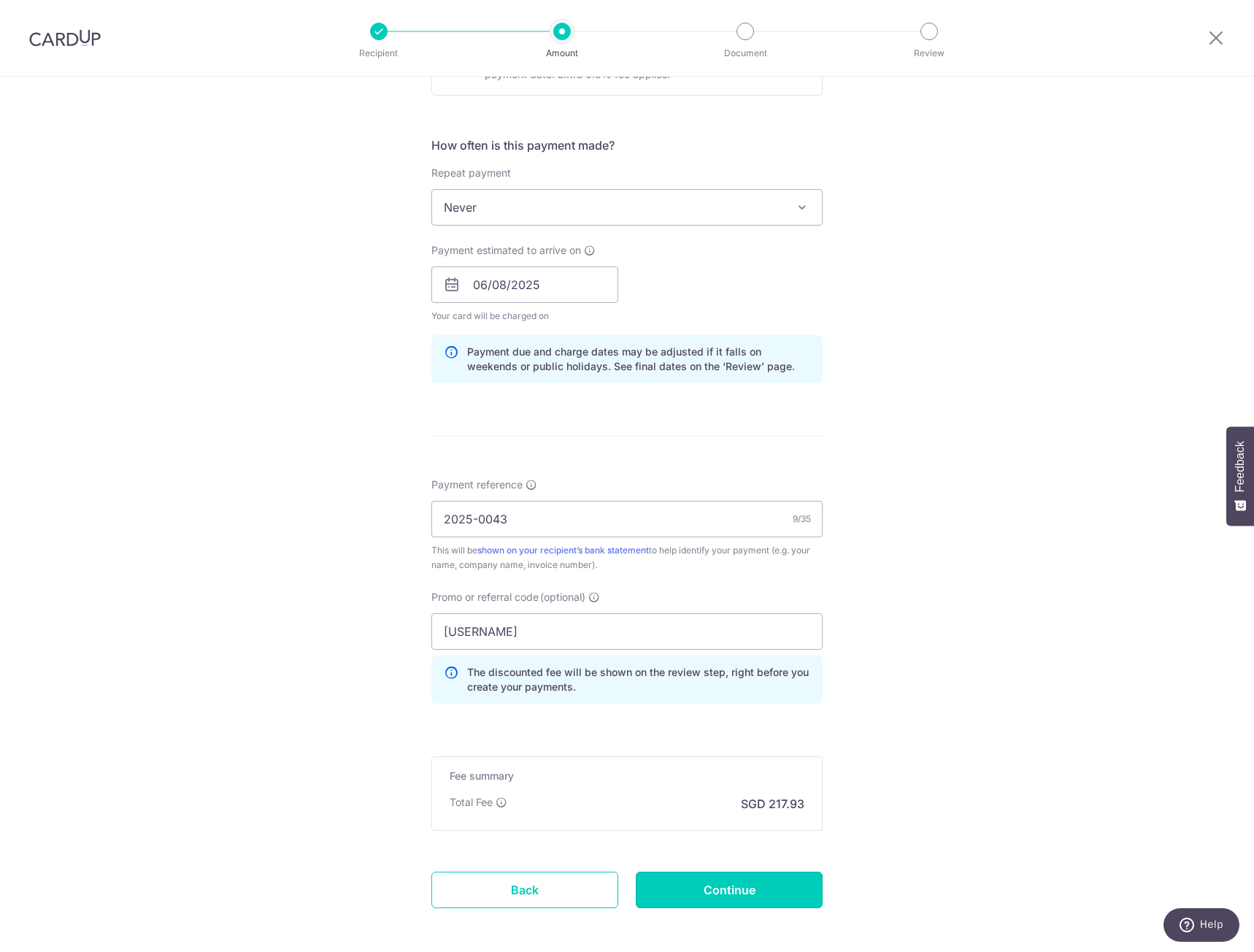 click on "Continue" at bounding box center (729, 890) 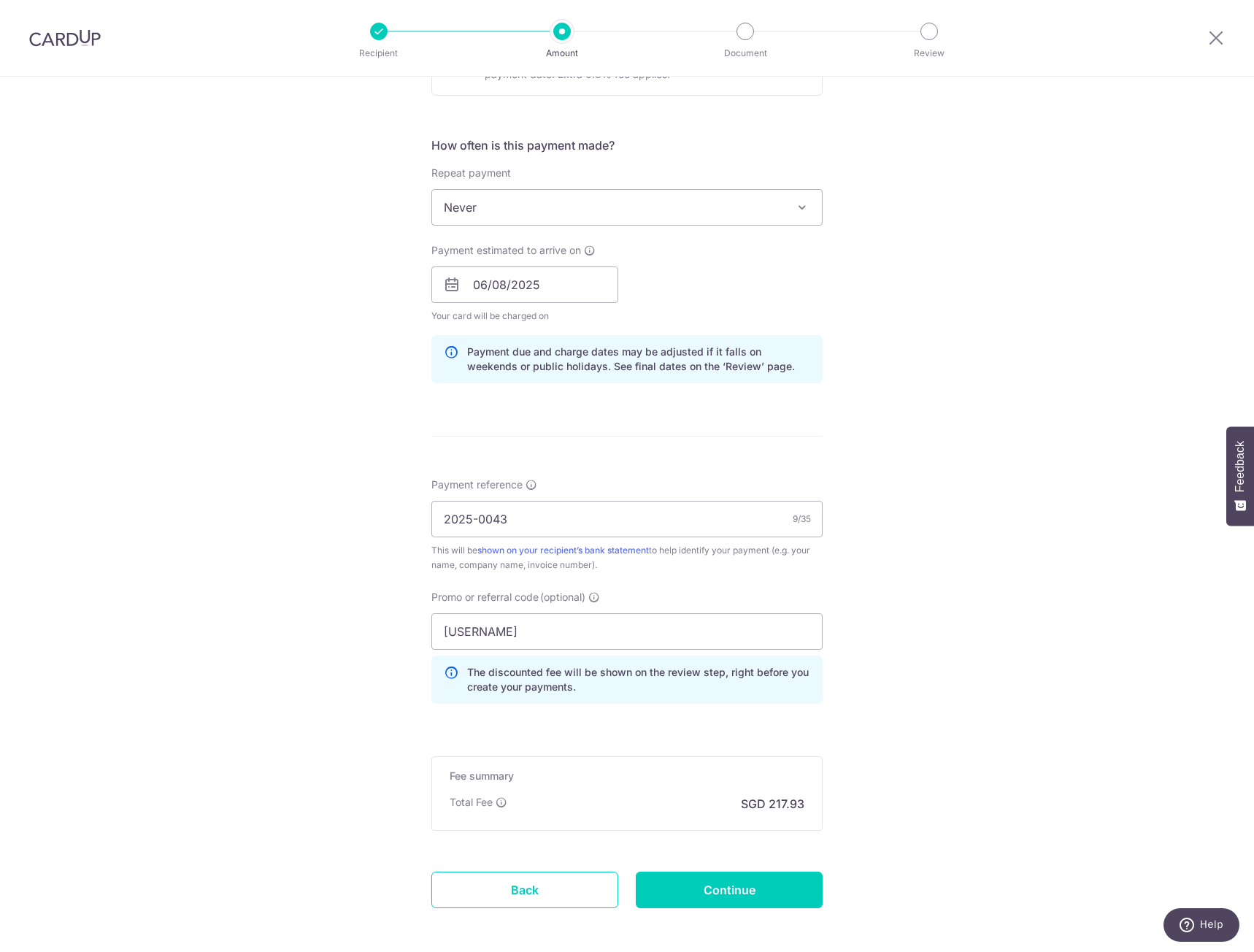 type on "Update Schedule" 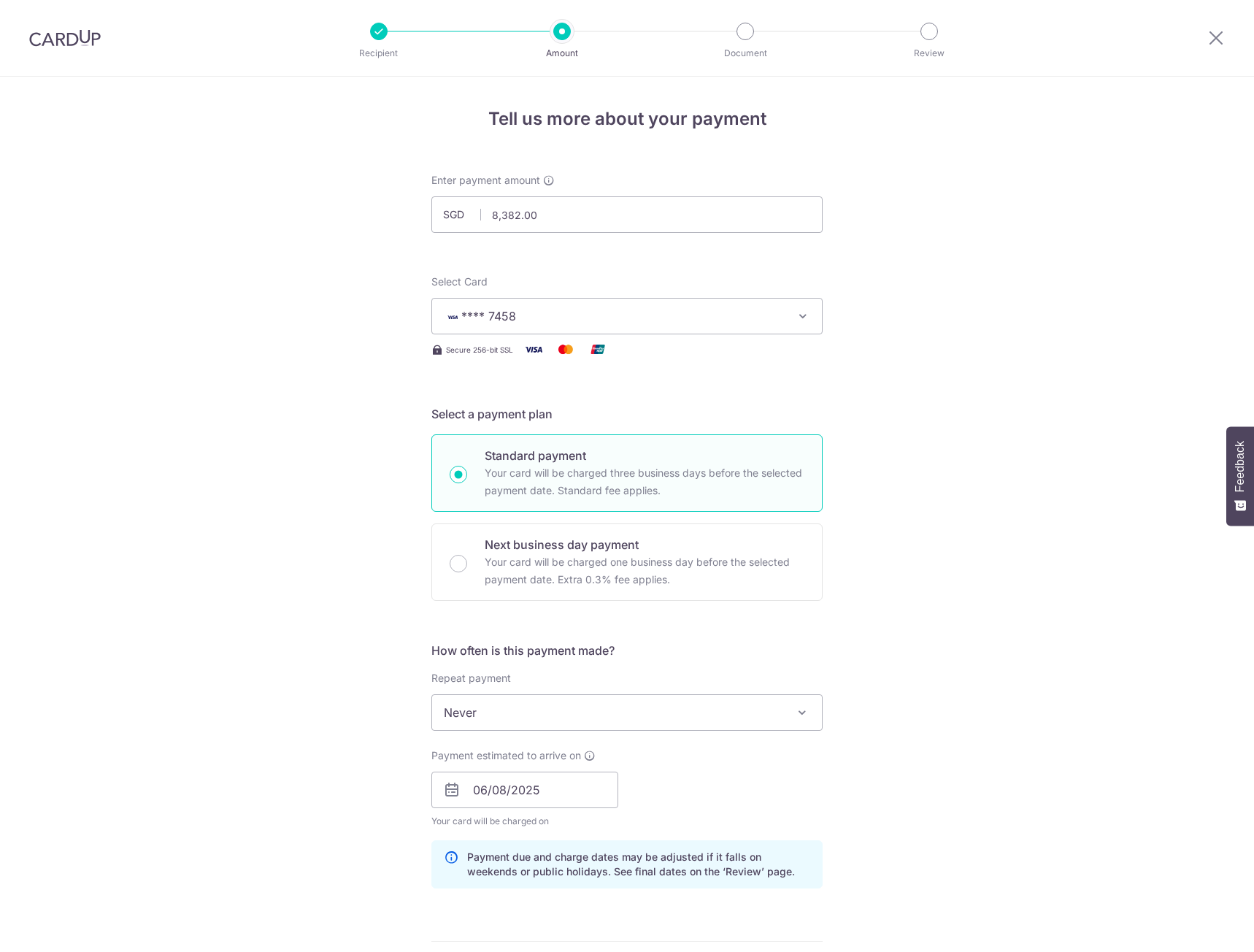 scroll, scrollTop: 0, scrollLeft: 0, axis: both 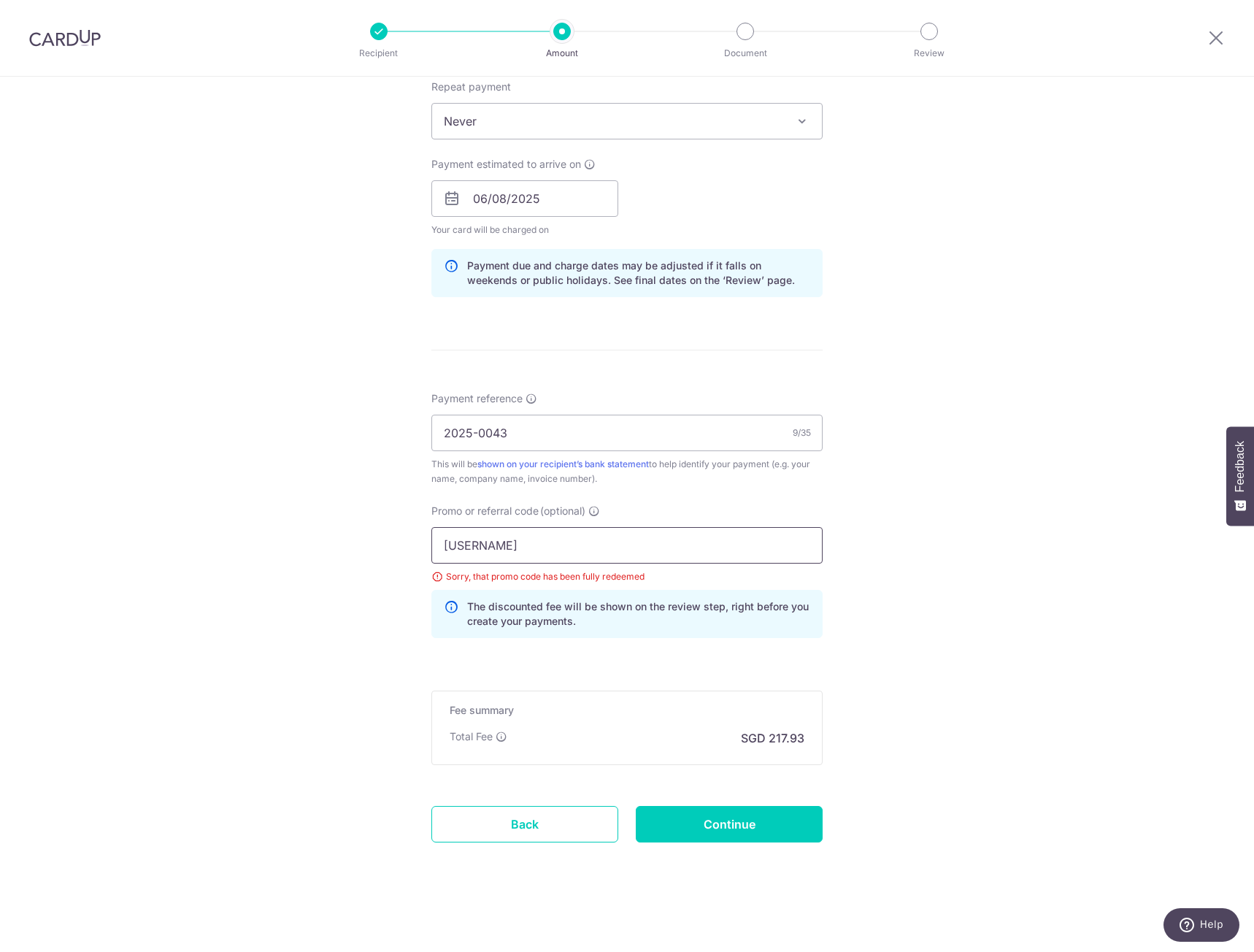 click on "[USERNAME]" at bounding box center (627, 545) 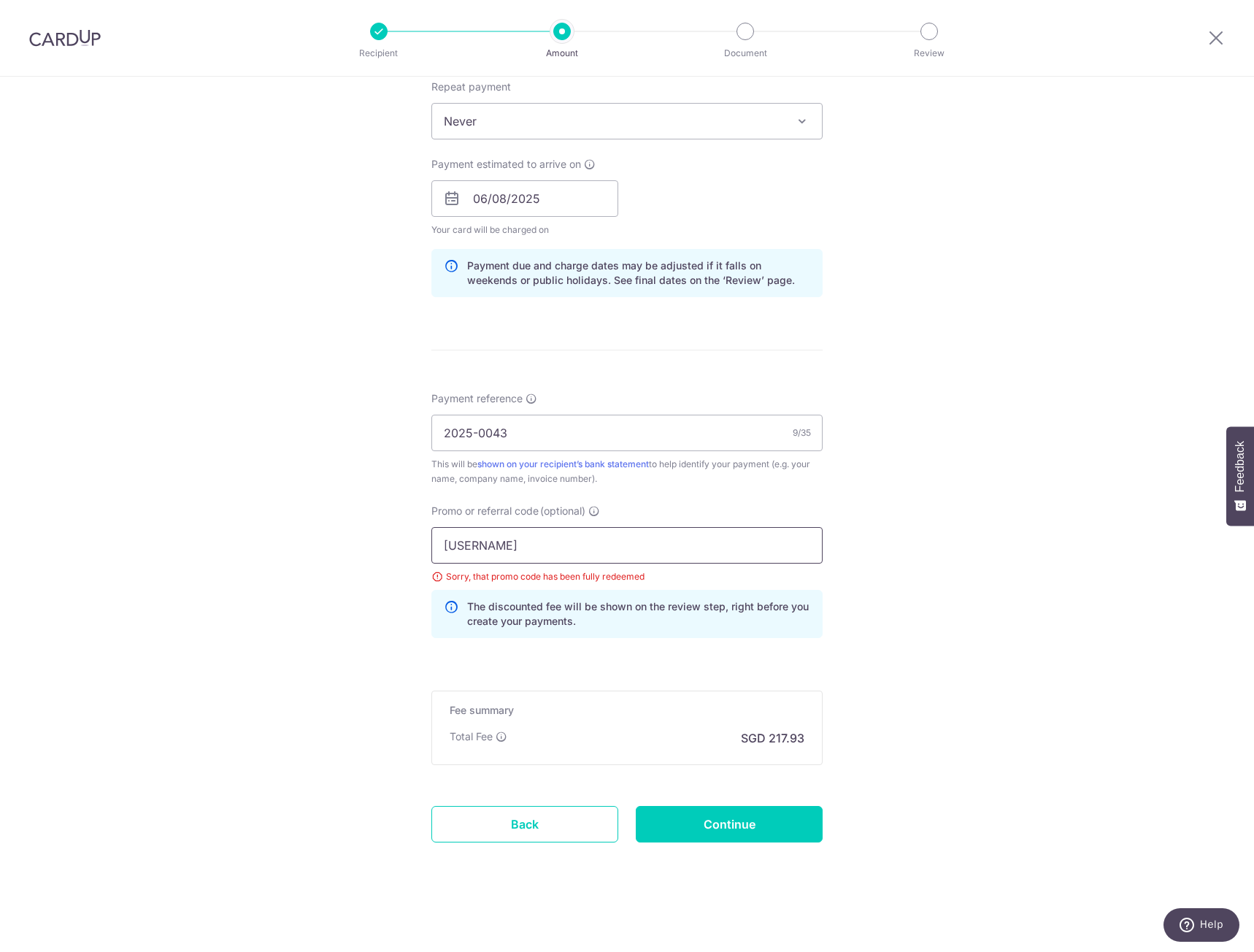 type on "w" 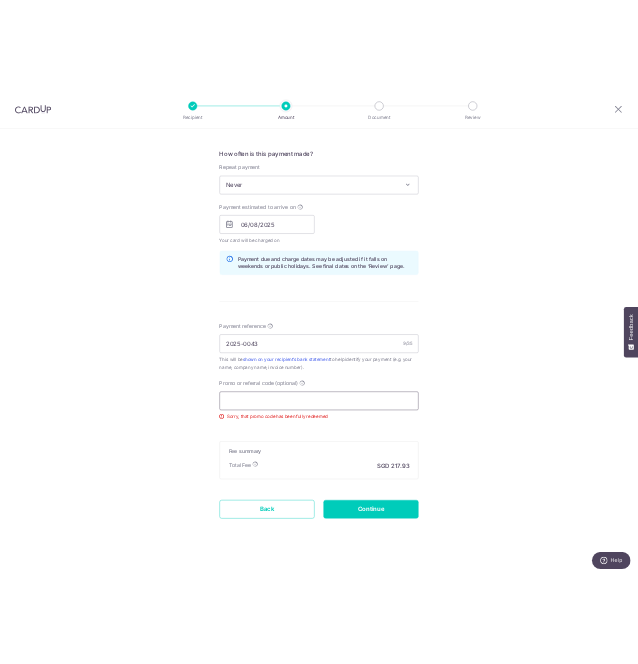 scroll, scrollTop: 715, scrollLeft: 0, axis: vertical 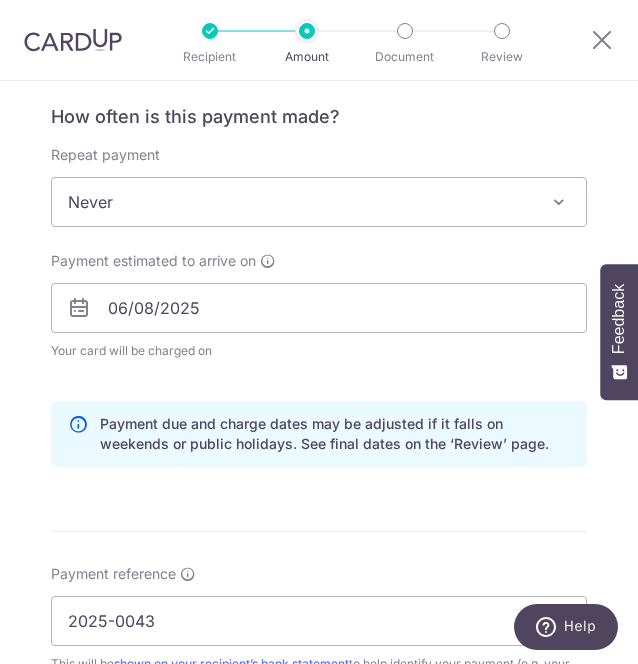 type 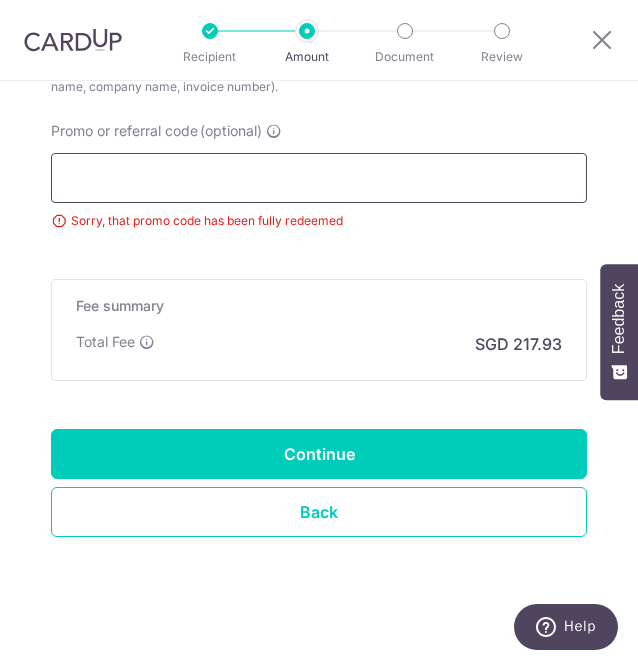 scroll, scrollTop: 1322, scrollLeft: 0, axis: vertical 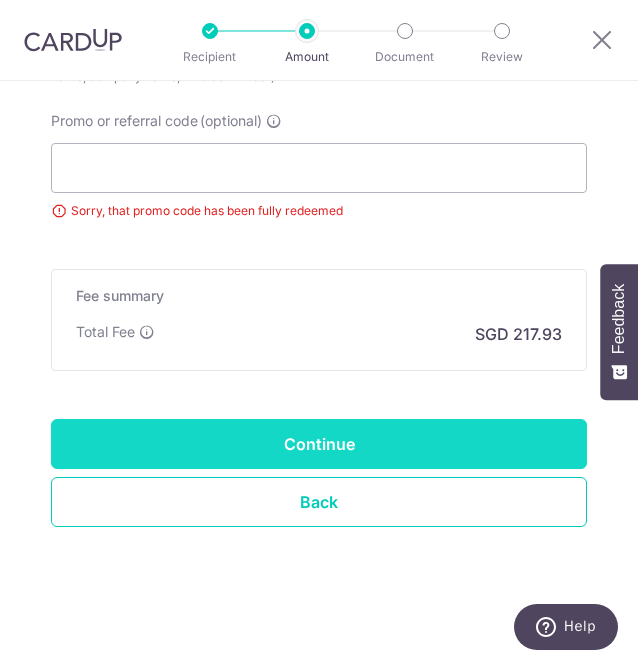 click on "Continue" at bounding box center [319, 444] 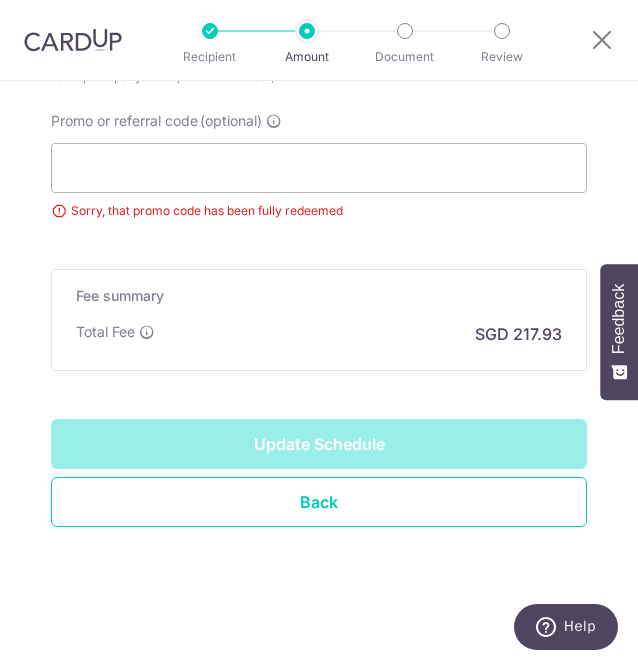type on "Update Schedule" 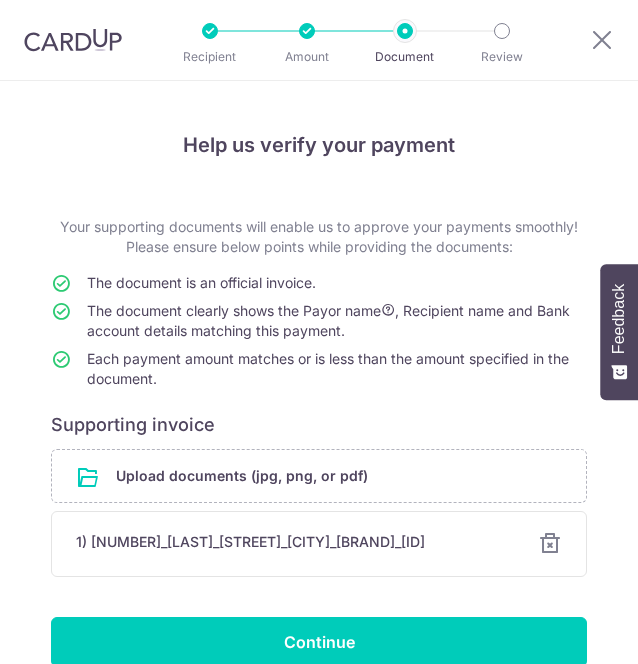 scroll, scrollTop: 0, scrollLeft: 0, axis: both 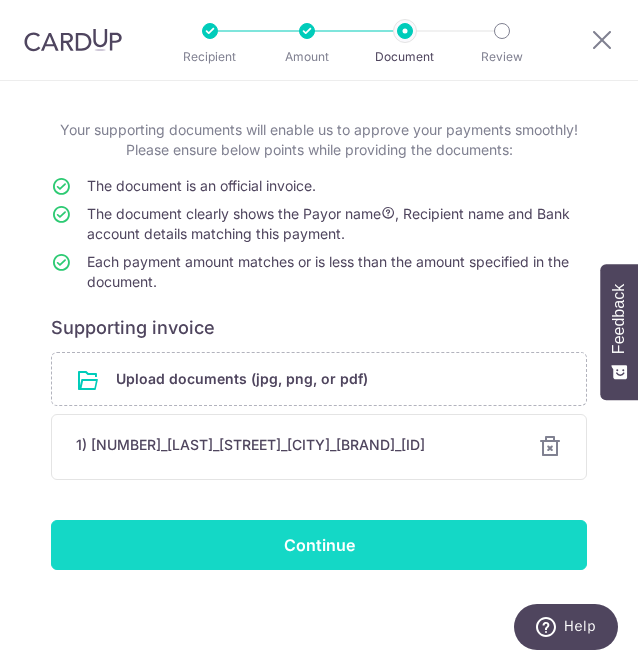 click on "Continue" at bounding box center (319, 545) 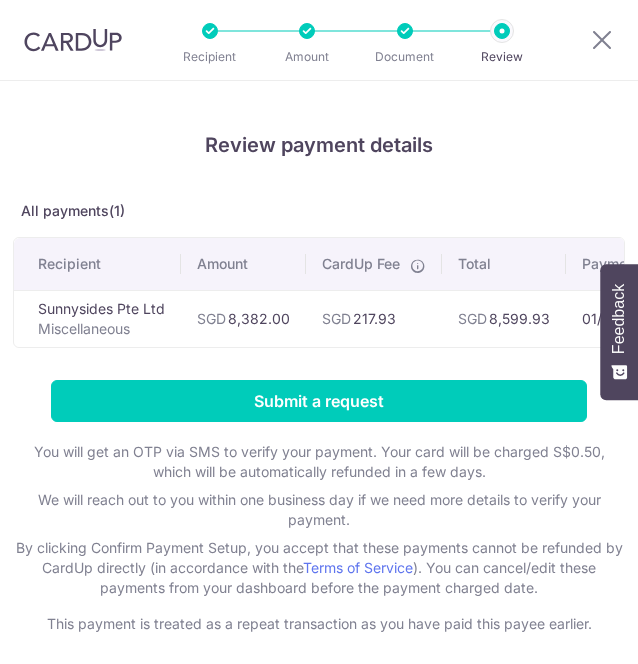 scroll, scrollTop: 0, scrollLeft: 0, axis: both 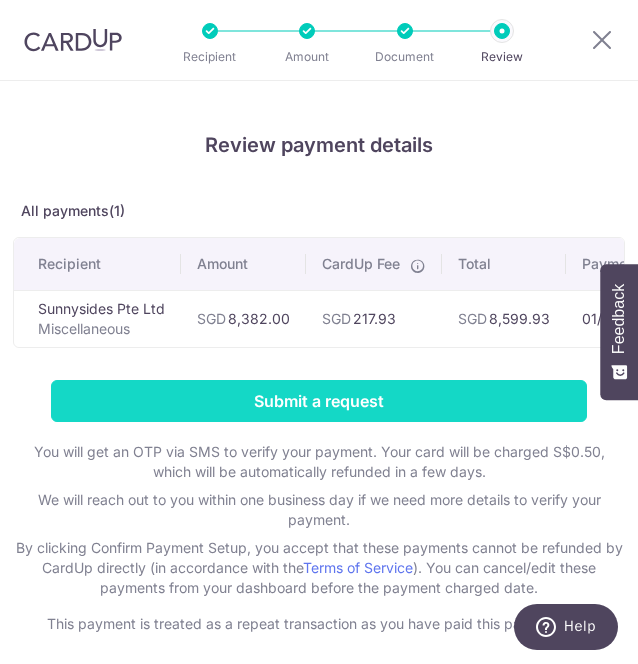 click on "Submit a request" at bounding box center [319, 401] 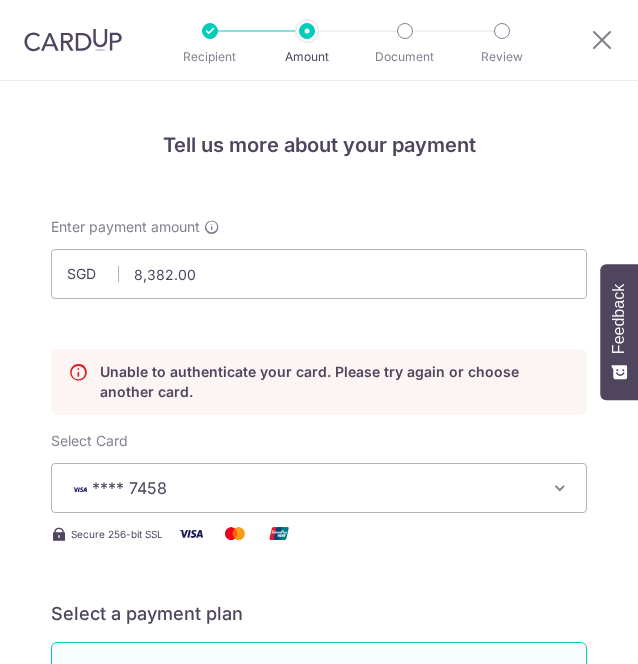 scroll, scrollTop: 0, scrollLeft: 0, axis: both 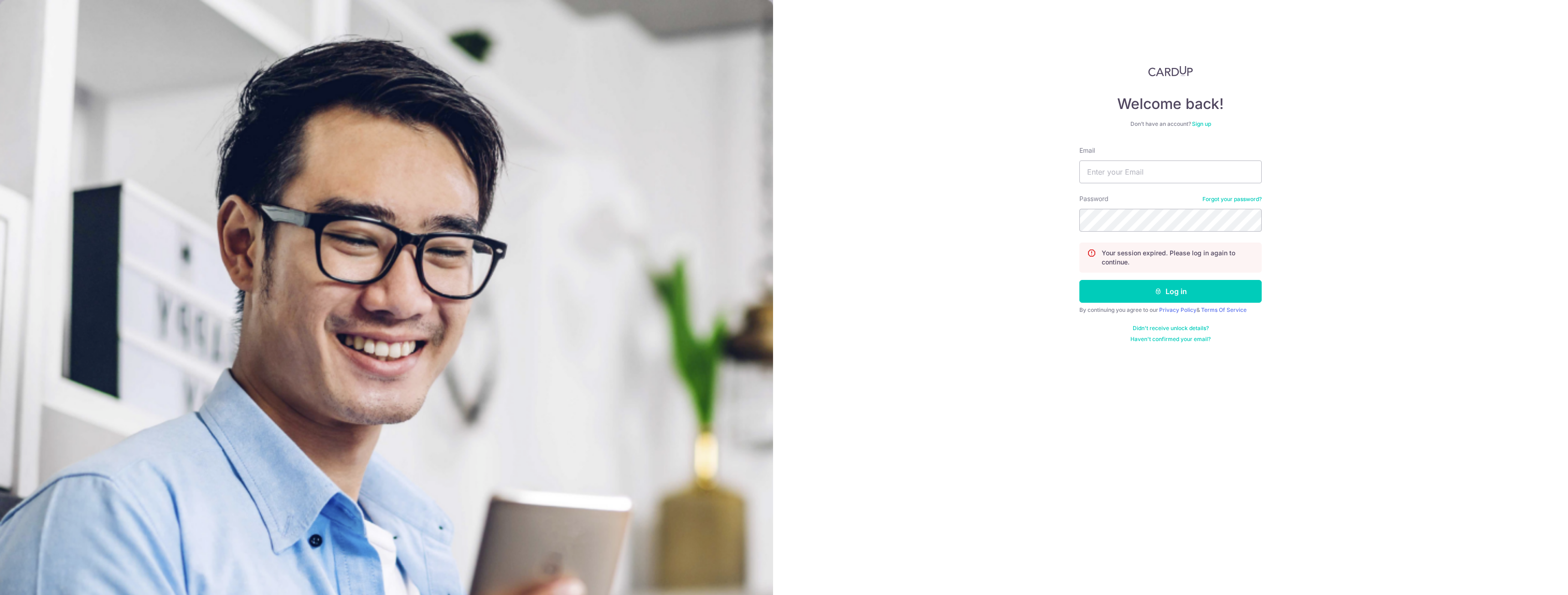 click on "Email
Password
Forgot your password?
Your session expired. Please log in again to continue.
Log in
By continuing you agree to our
Privacy Policy
&  Terms Of Service
Didn't receive unlock details?
Haven't confirmed your email?" at bounding box center (1171, 244) 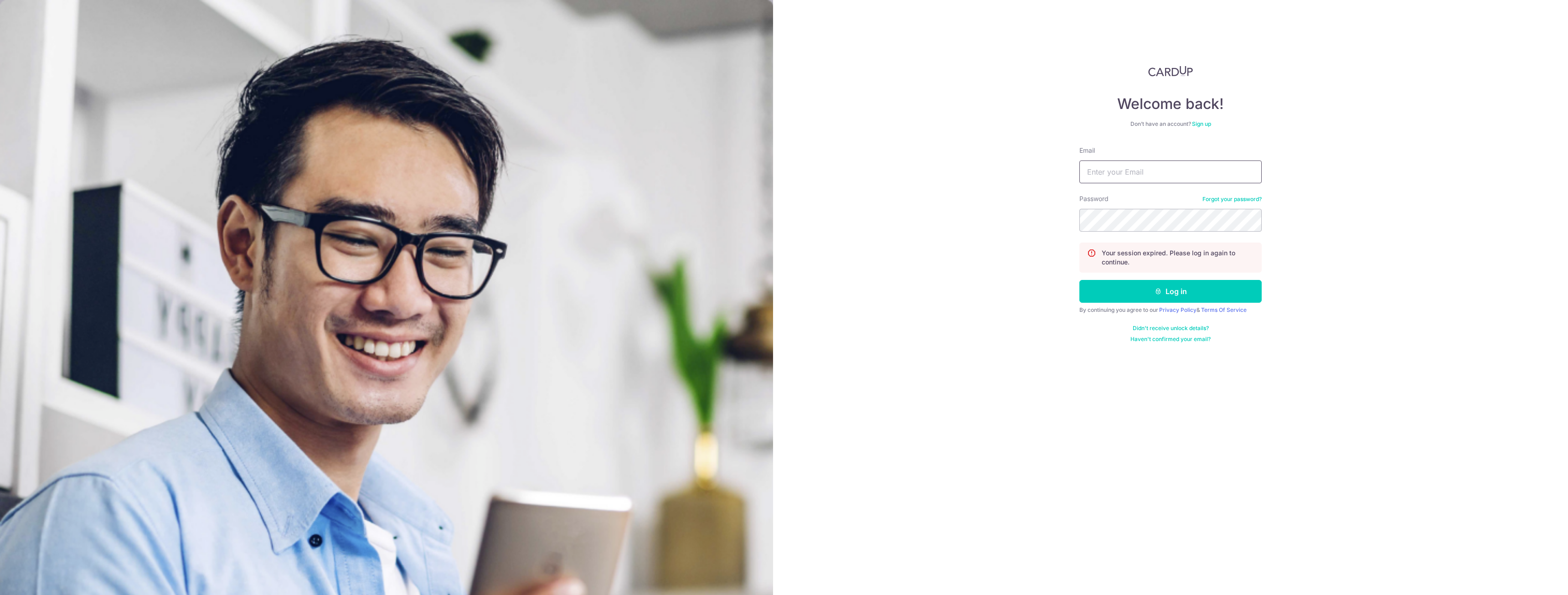 click on "Email" at bounding box center (1171, 172) 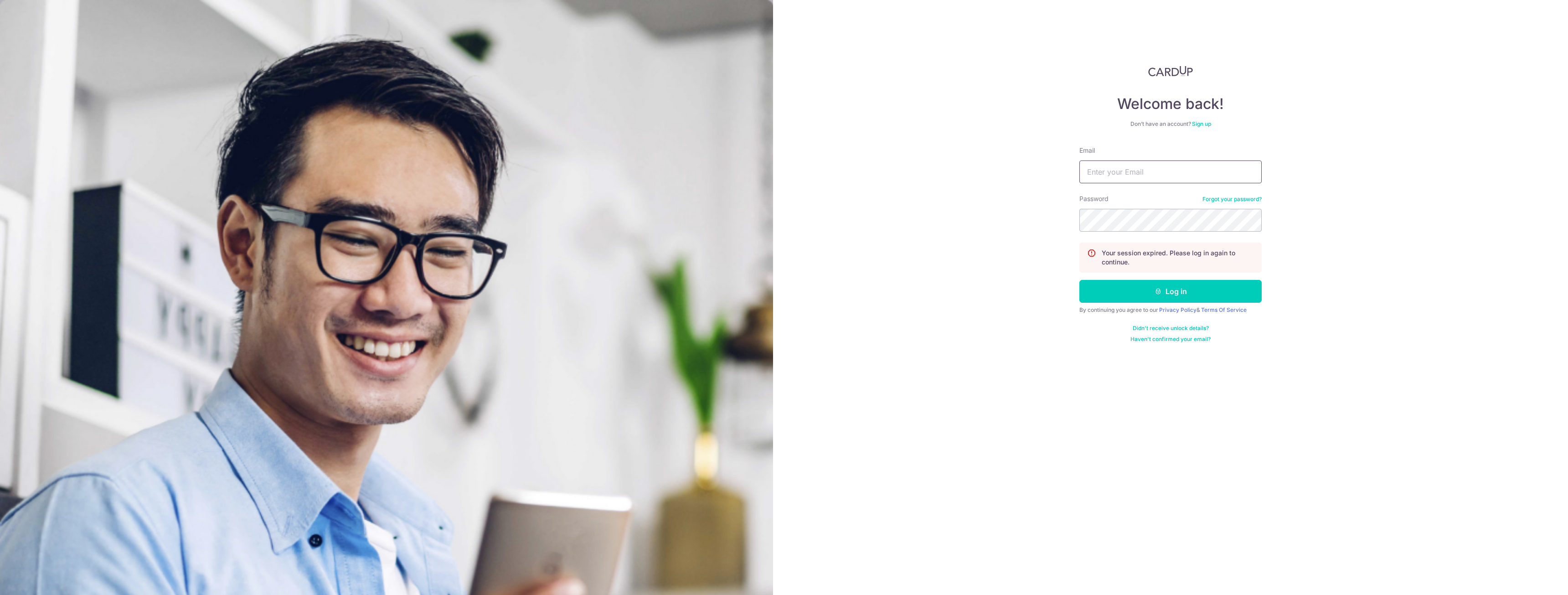 type on "cindy@willowlake.com.sg" 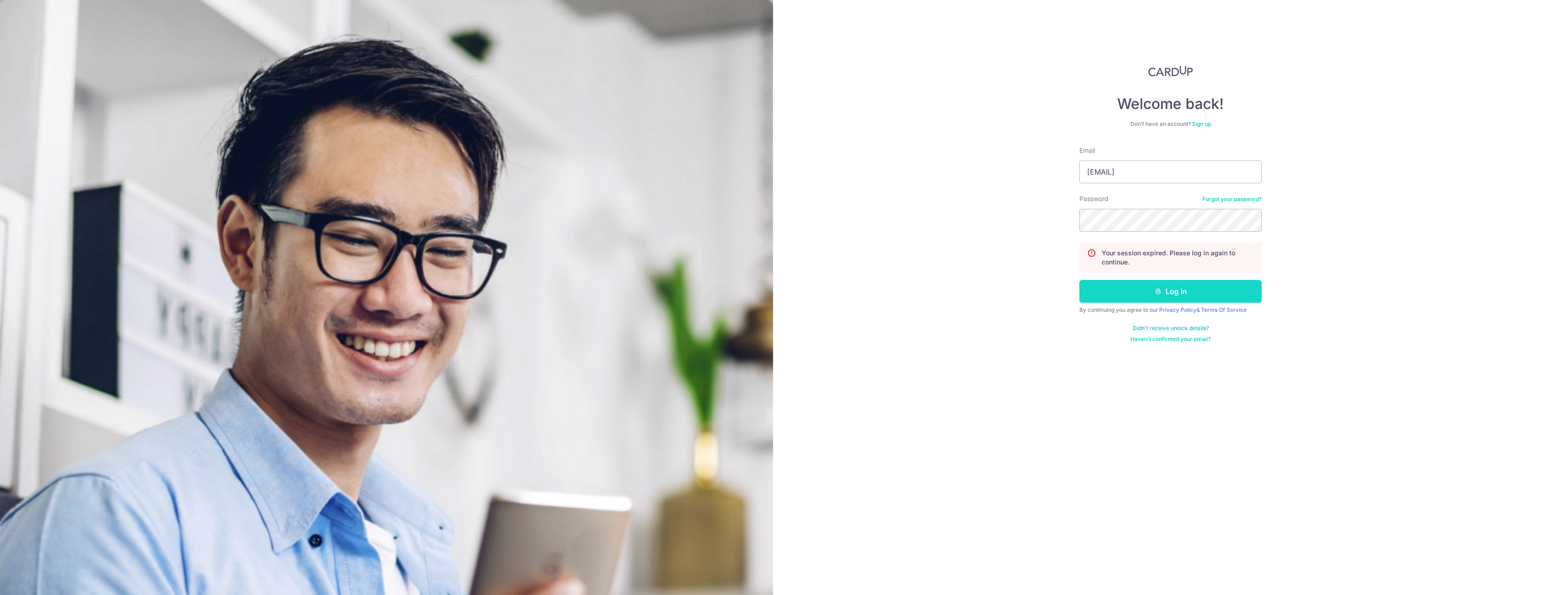 click on "Log in" at bounding box center (1171, 291) 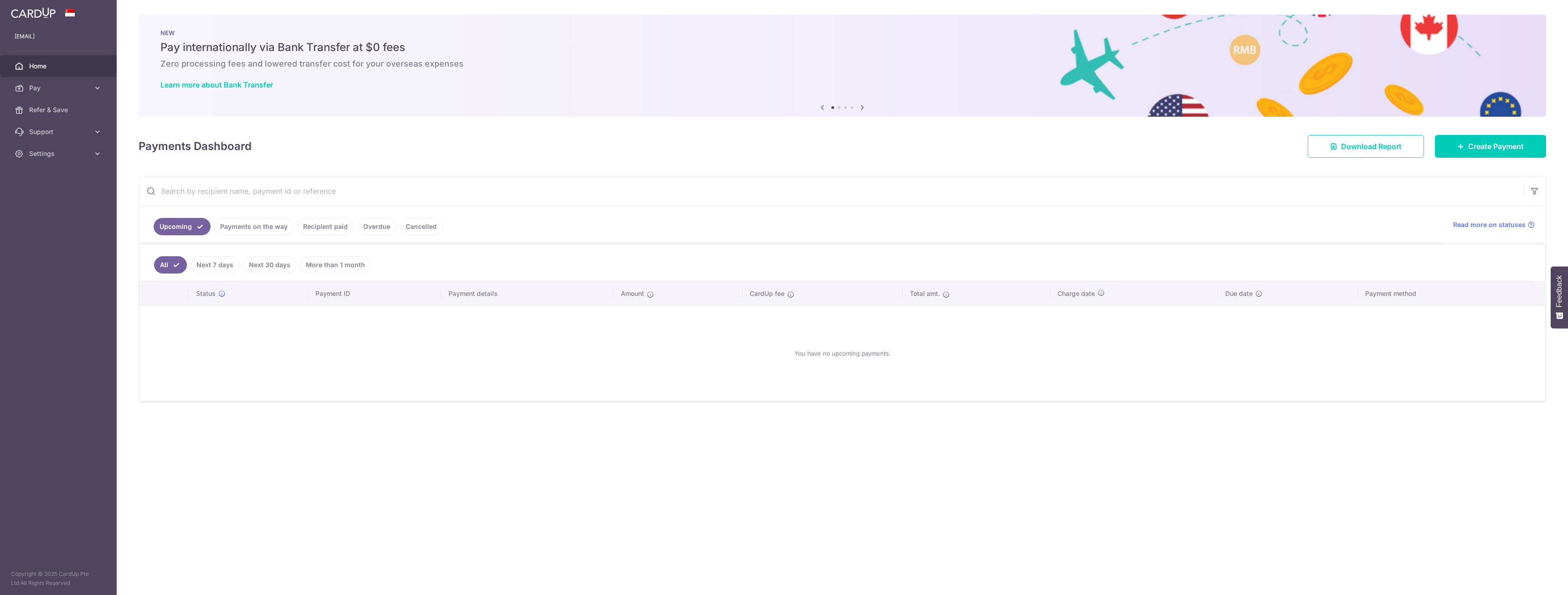 scroll, scrollTop: 0, scrollLeft: 0, axis: both 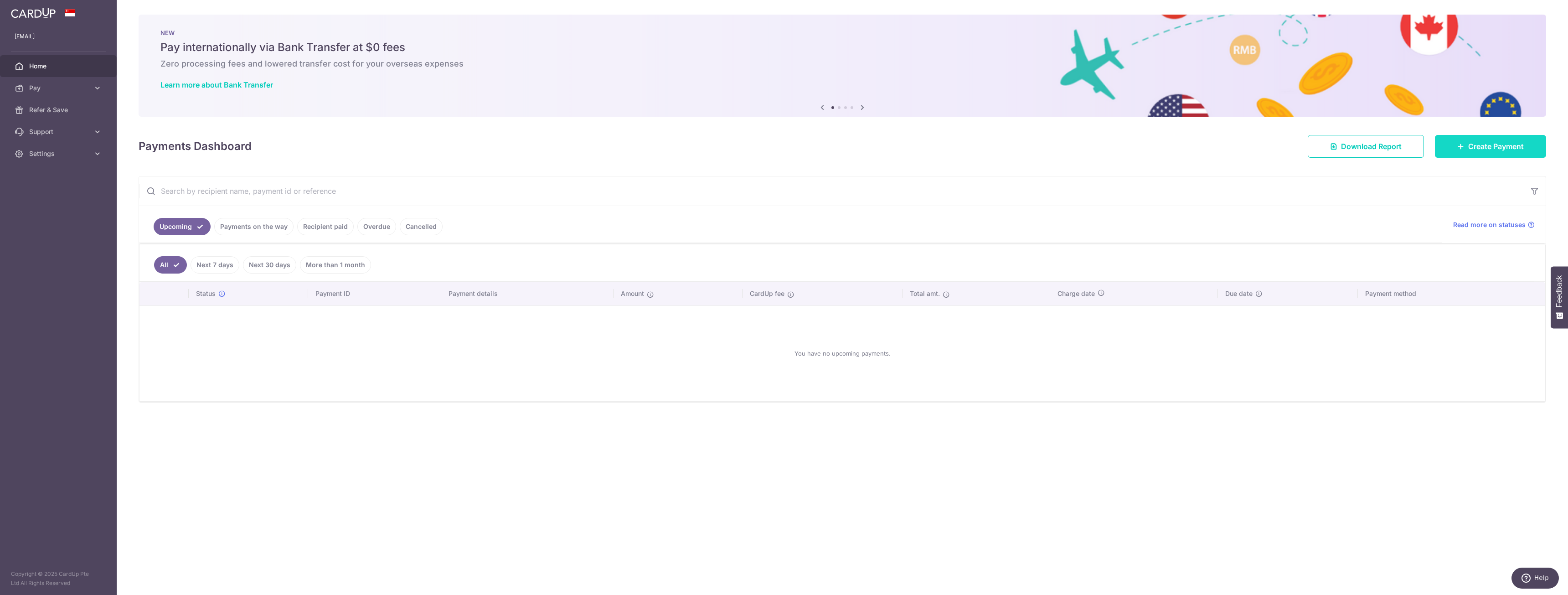 click on "Create Payment" at bounding box center (1491, 146) 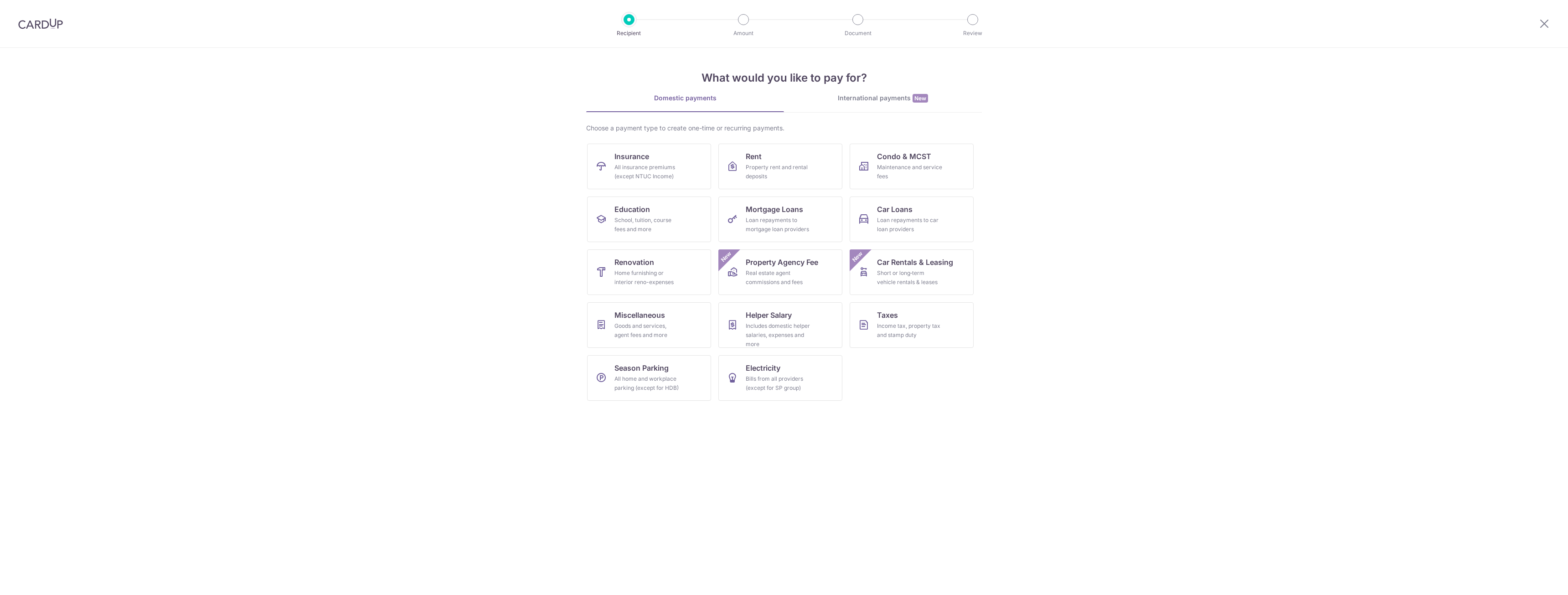 scroll, scrollTop: 0, scrollLeft: 0, axis: both 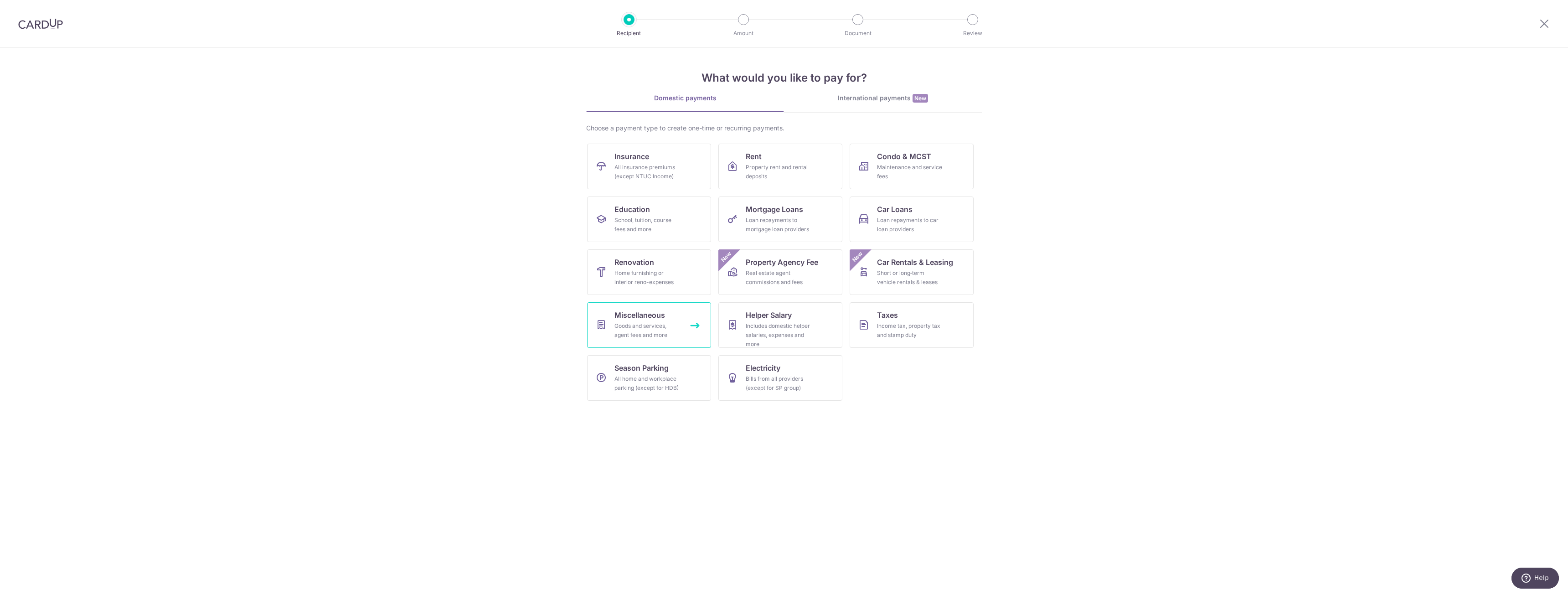 click on "Goods and services, agent fees and more" at bounding box center (647, 331) 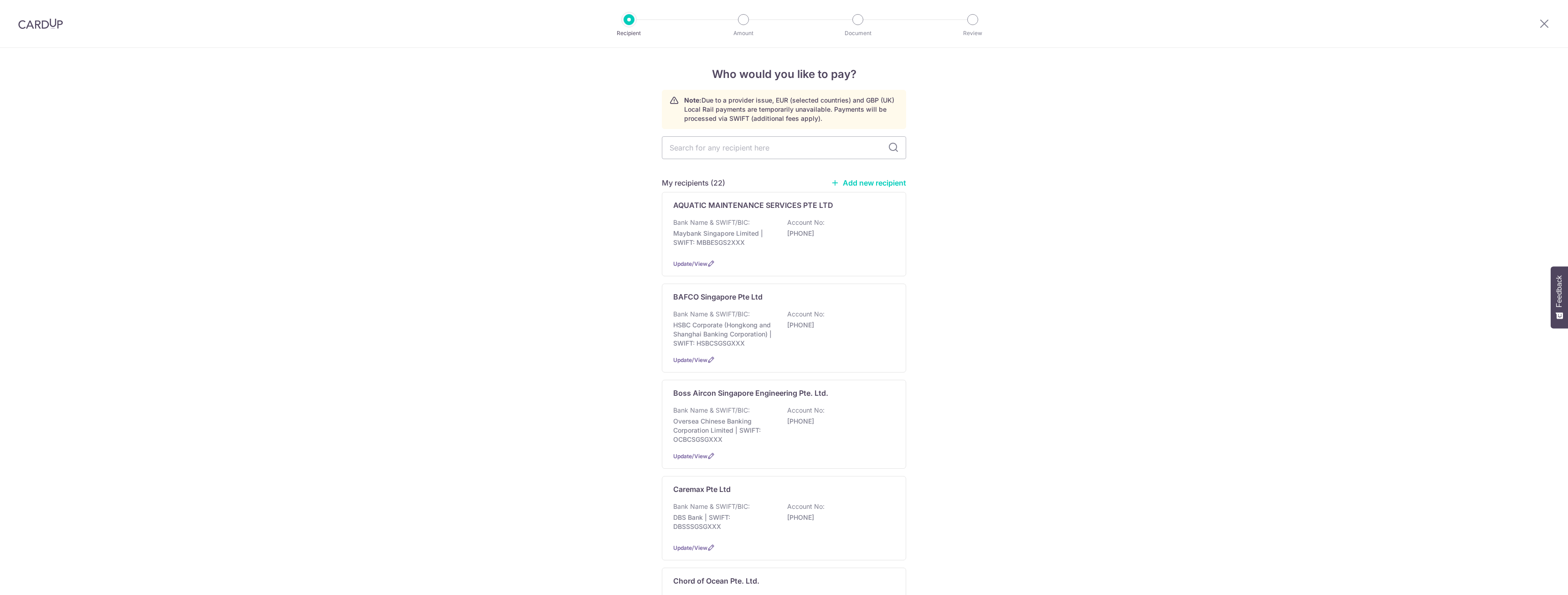 scroll, scrollTop: 0, scrollLeft: 0, axis: both 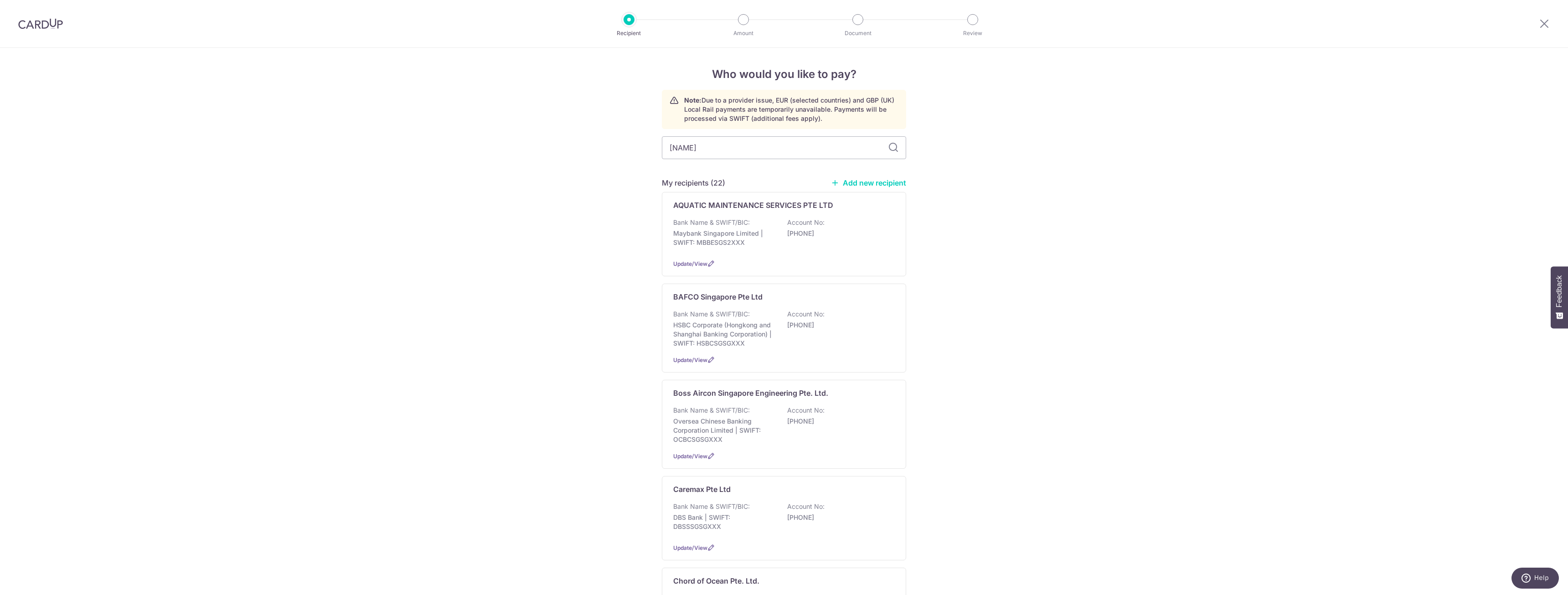 type on "[NAME]" 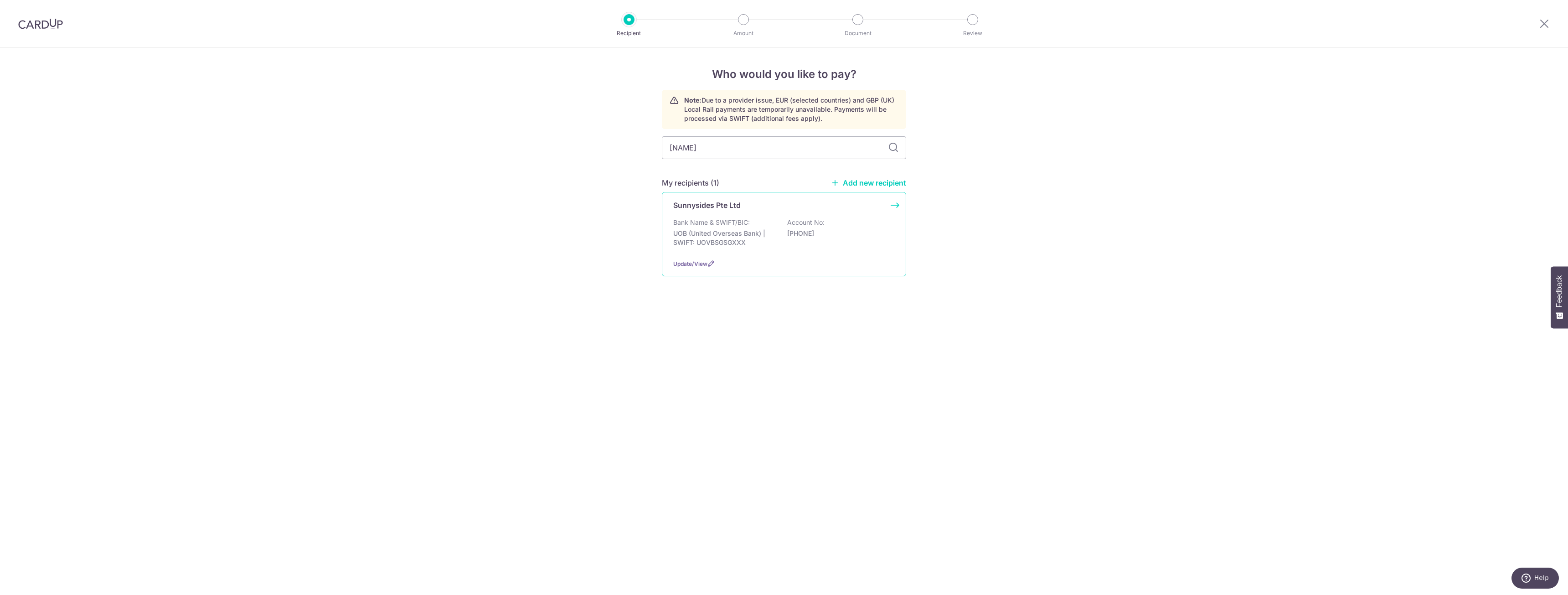 click on "UOB (United Overseas Bank) | SWIFT: UOVBSGSGXXX" at bounding box center [724, 238] 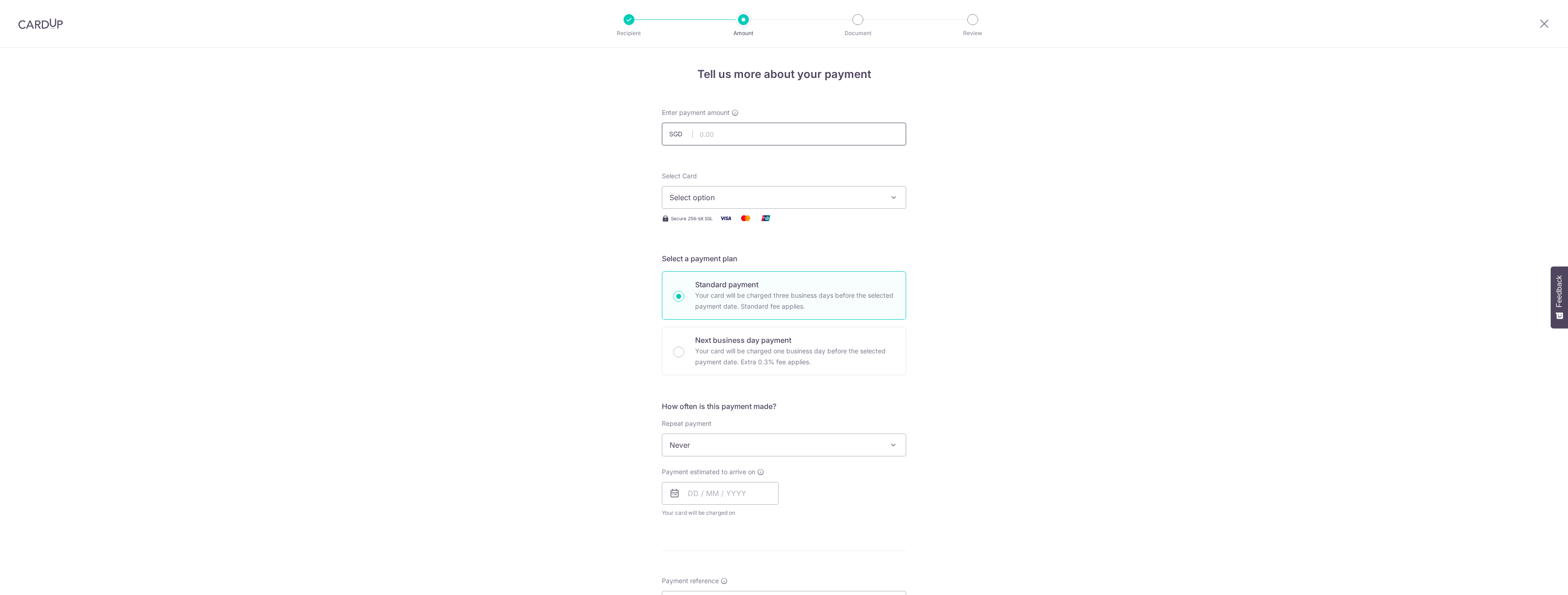 scroll, scrollTop: 0, scrollLeft: 0, axis: both 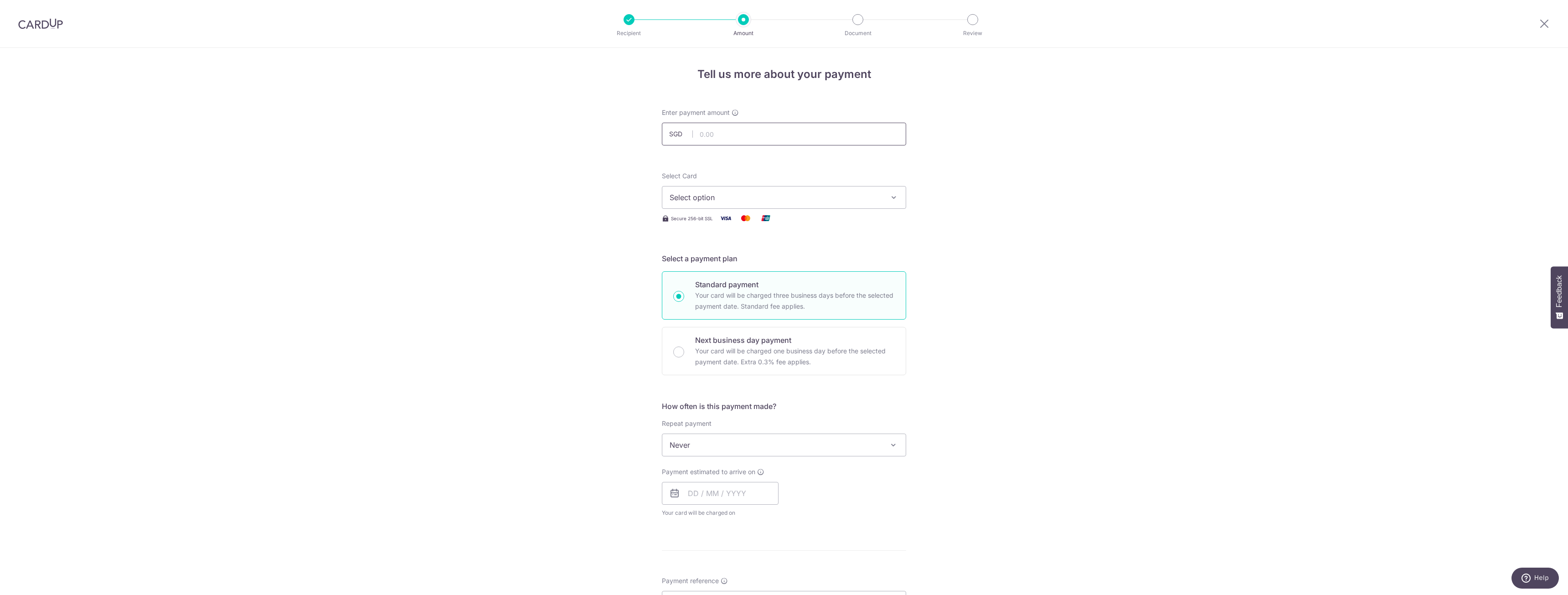 click at bounding box center [784, 134] 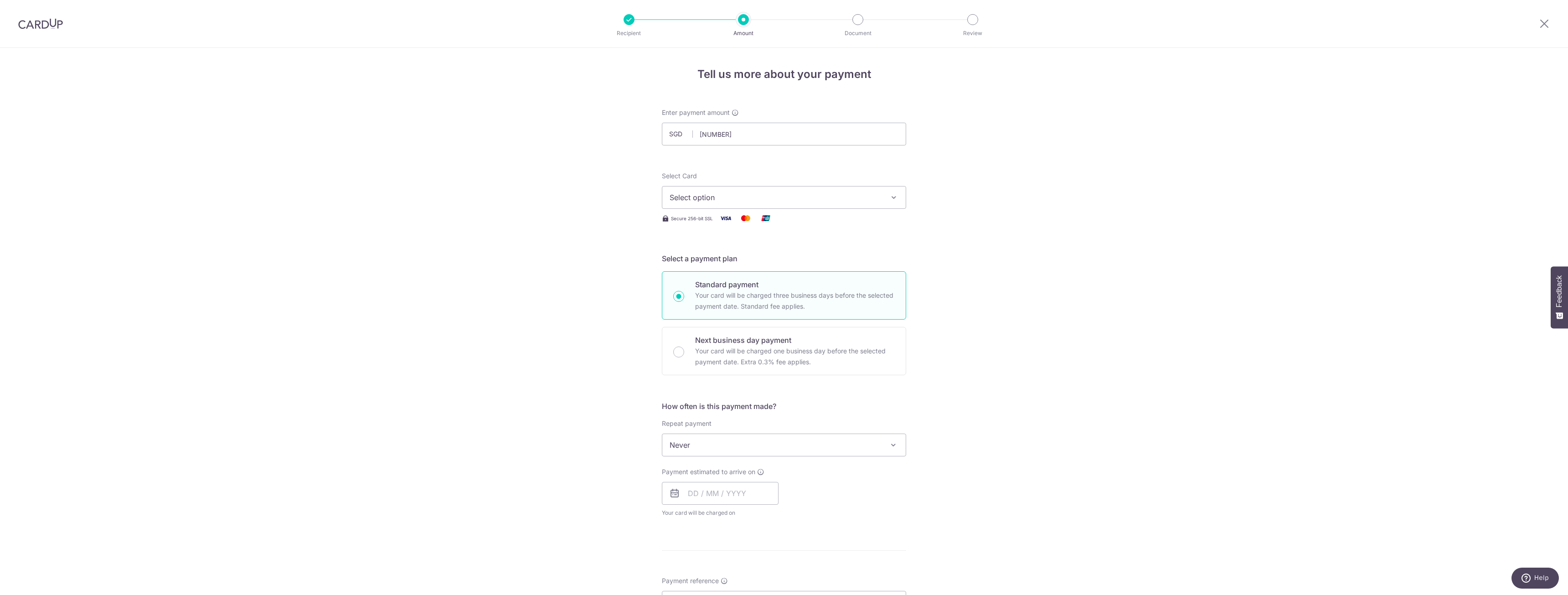 type on "8,382.00" 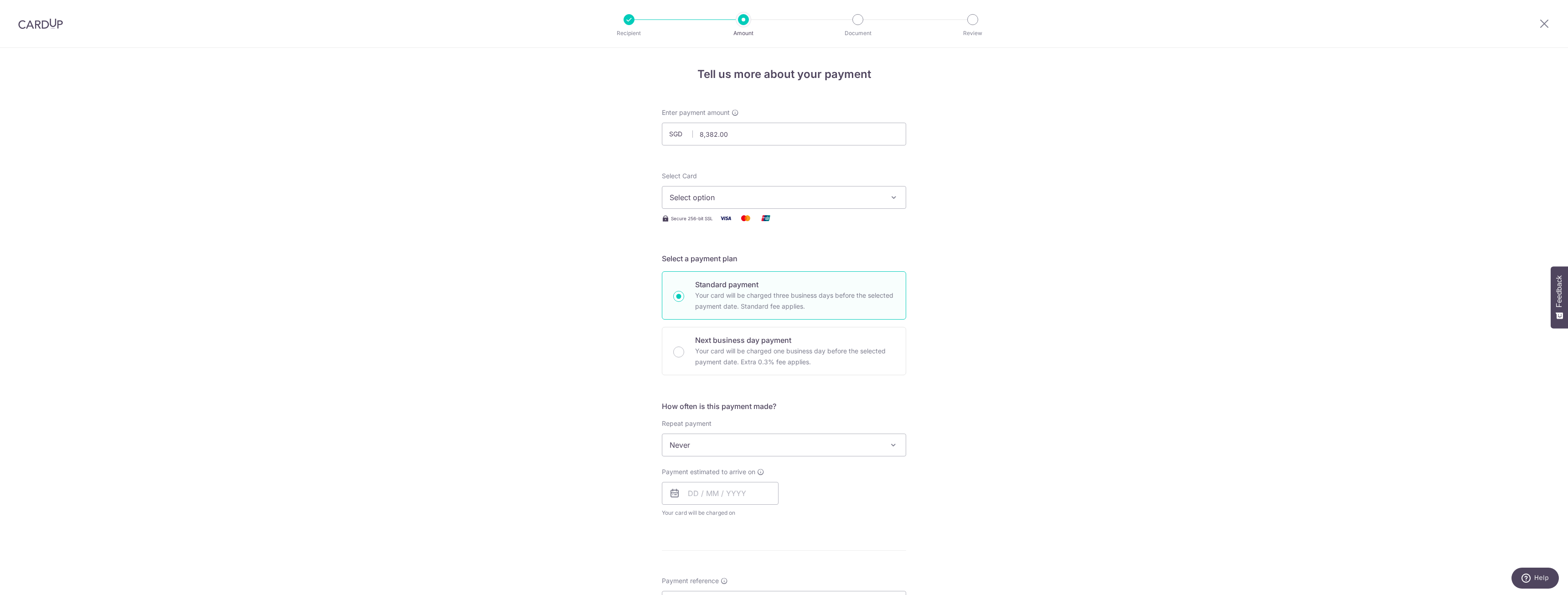 click on "Select option" at bounding box center [776, 197] 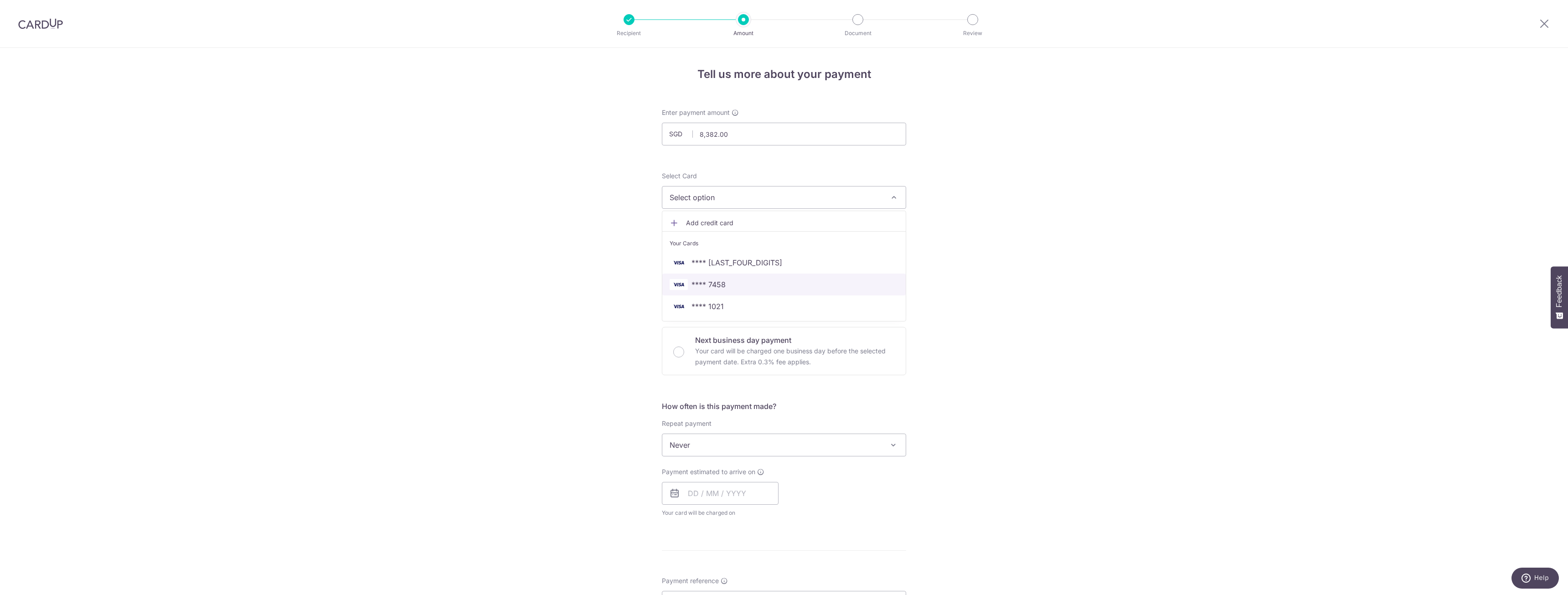 click on "**** 7458" at bounding box center (784, 285) 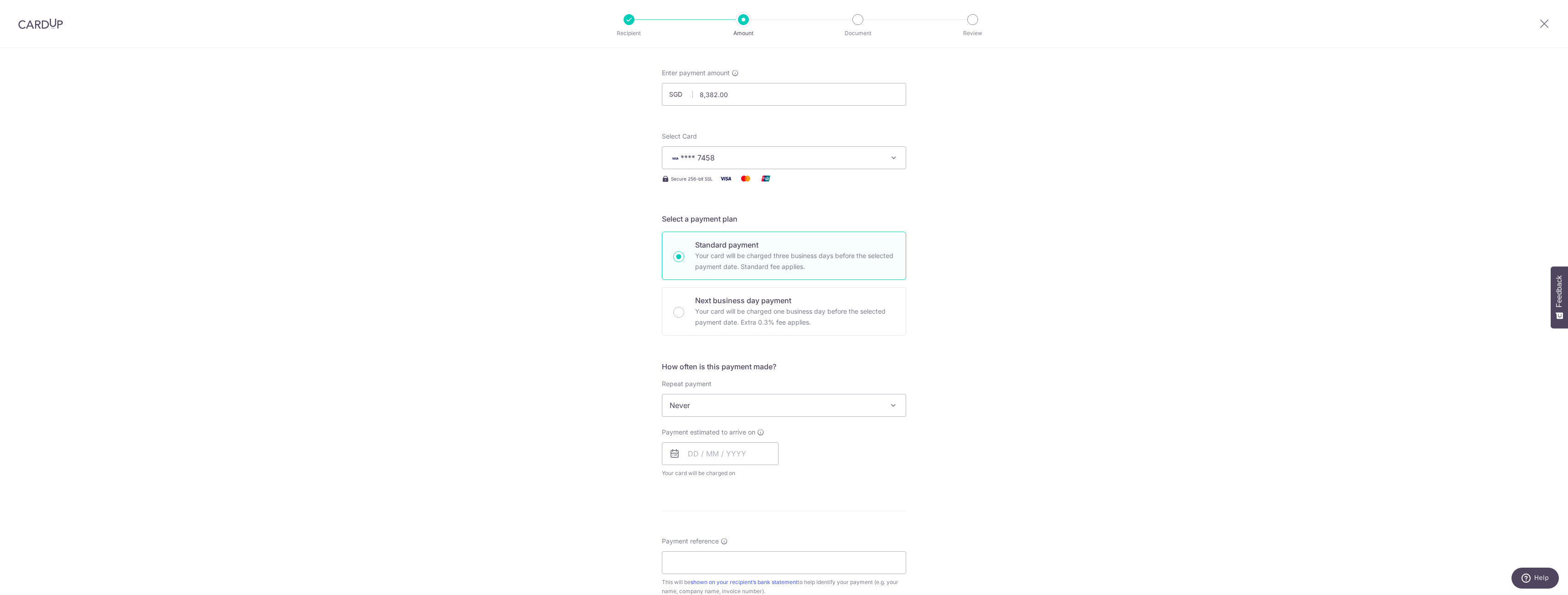 scroll, scrollTop: 91, scrollLeft: 0, axis: vertical 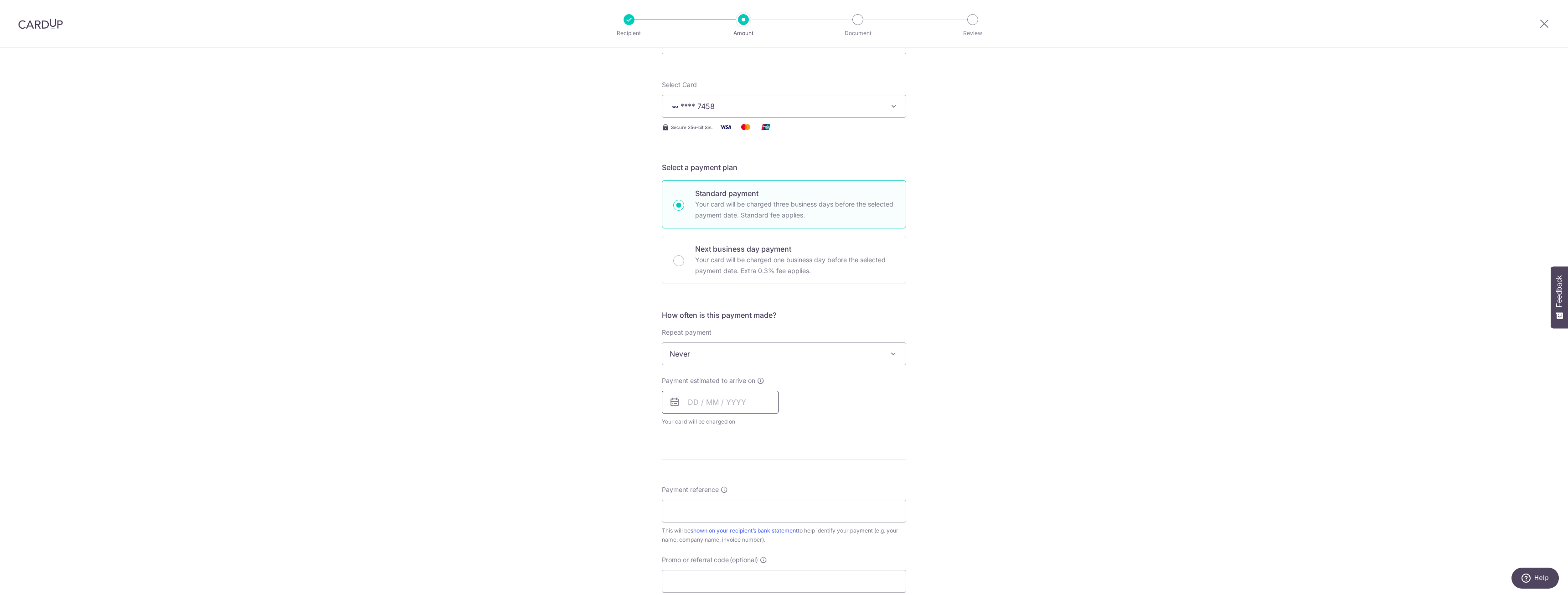 drag, startPoint x: 728, startPoint y: 394, endPoint x: 733, endPoint y: 401, distance: 8.602325 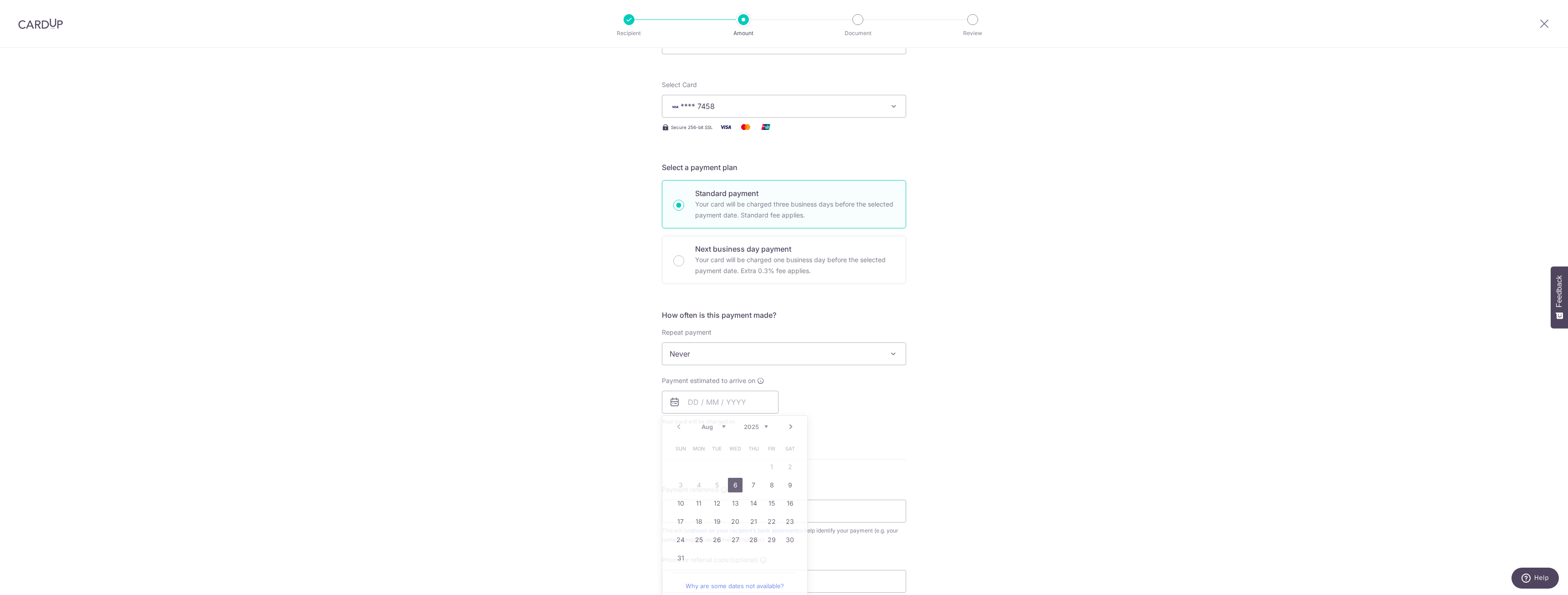 click on "Tell us more about your payment
Enter payment amount
SGD
8,382.00
8382.00
Select Card
**** 7458
Add credit card
Your Cards
**** 4695
**** 7458
**** 1021
Secure 256-bit SSL
Text
New card details
Card" at bounding box center (784, 369) 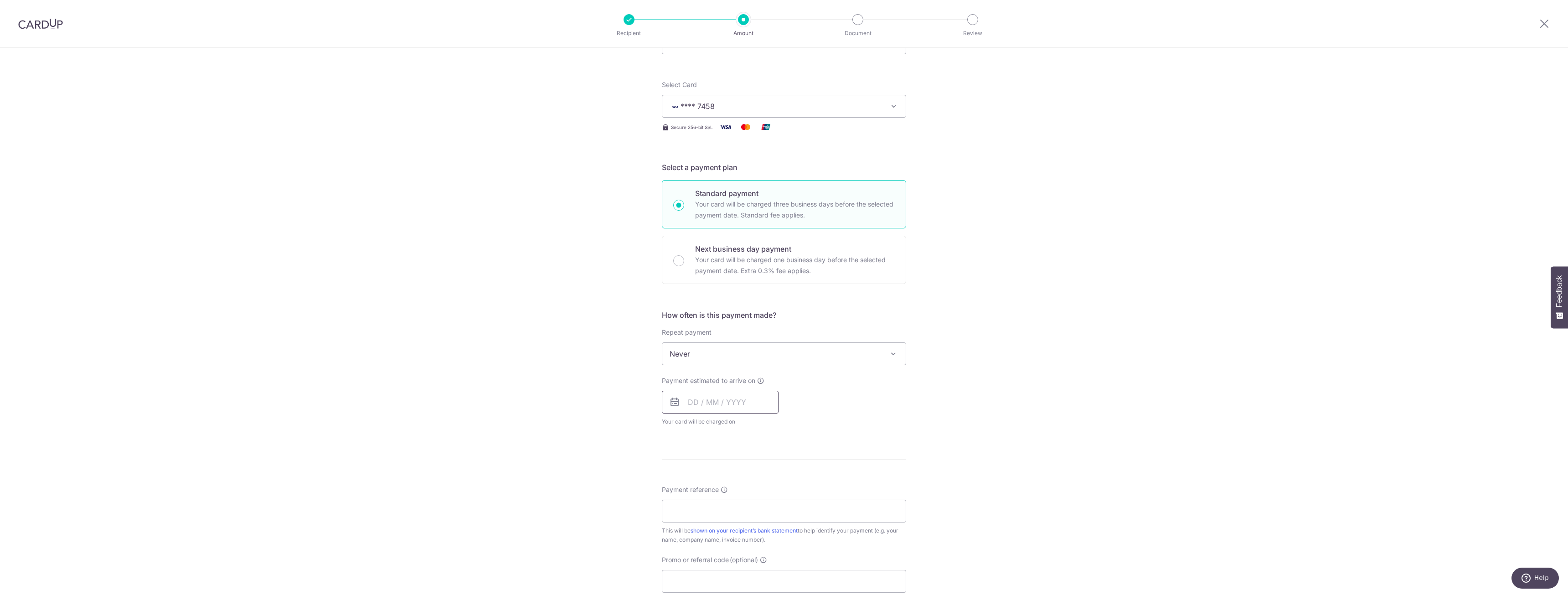 click at bounding box center [720, 402] 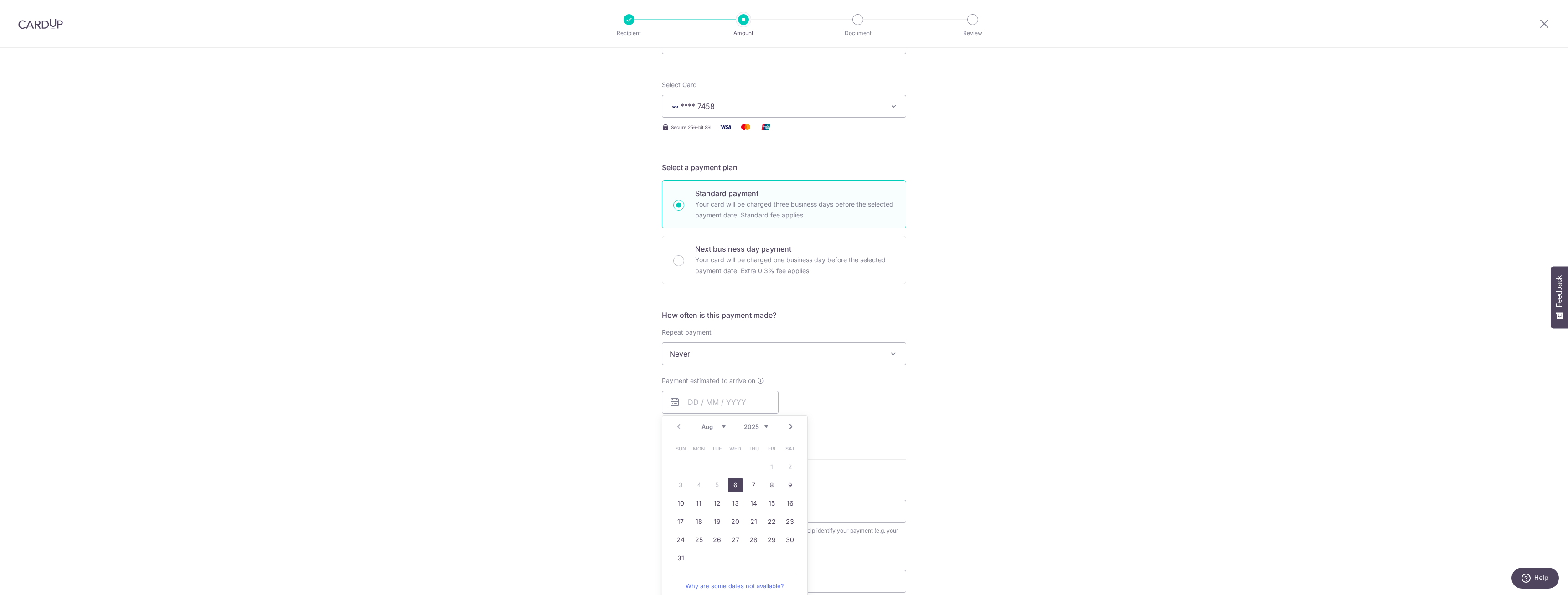 click on "6" at bounding box center [735, 485] 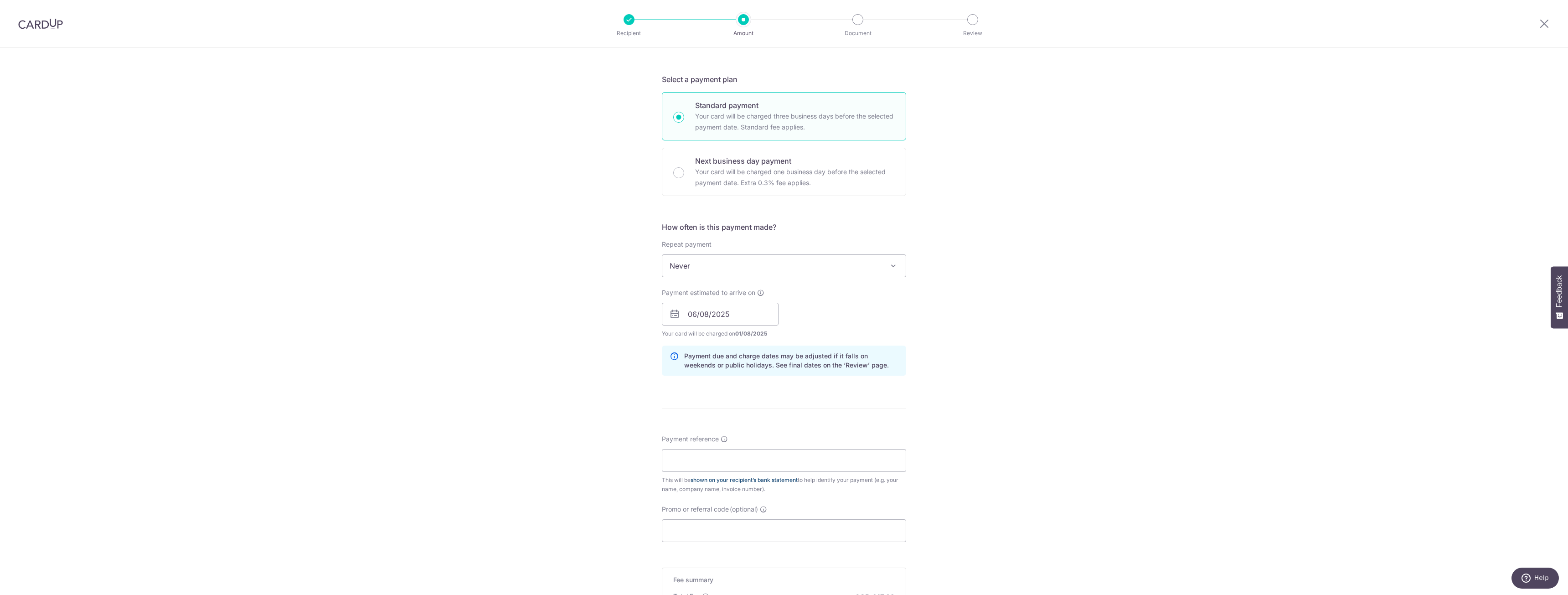scroll, scrollTop: 182, scrollLeft: 0, axis: vertical 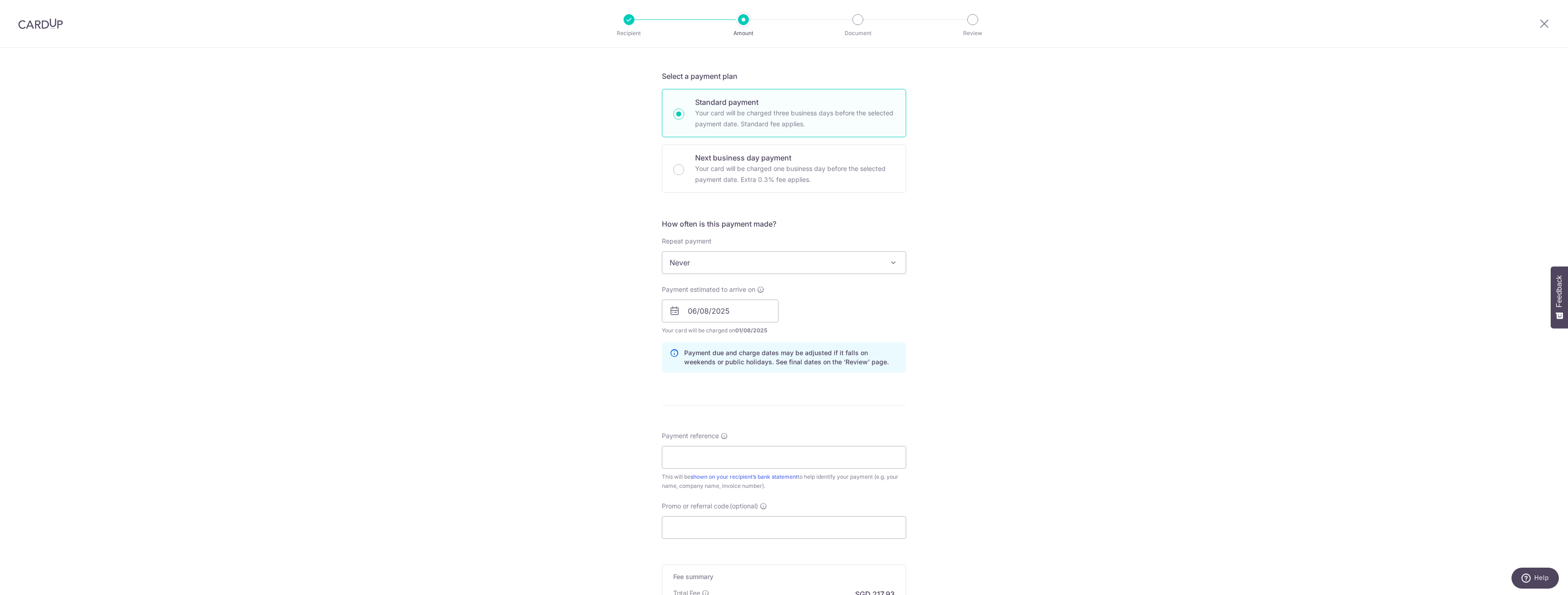 click on "Payment reference
This will be  shown on your recipient’s bank statement  to help identify your payment (e.g. your name, company name, invoice number)." at bounding box center (784, 461) 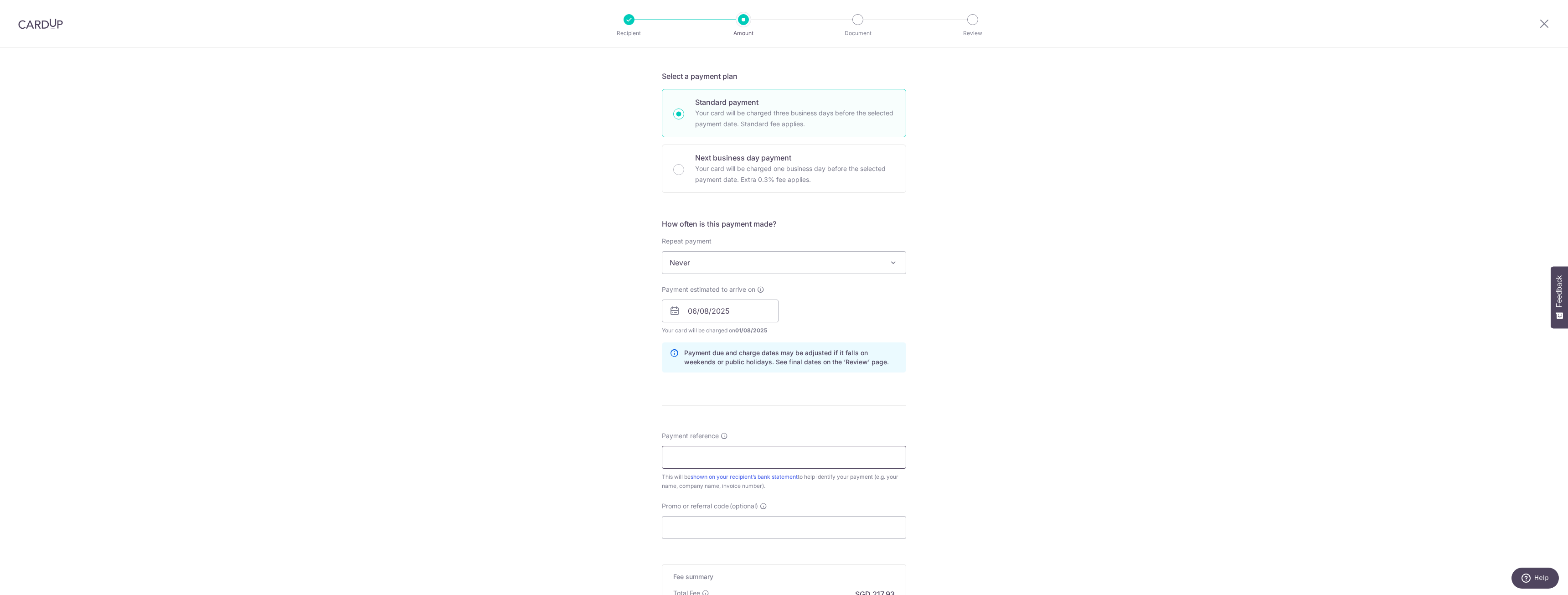 click on "Payment reference" at bounding box center [784, 457] 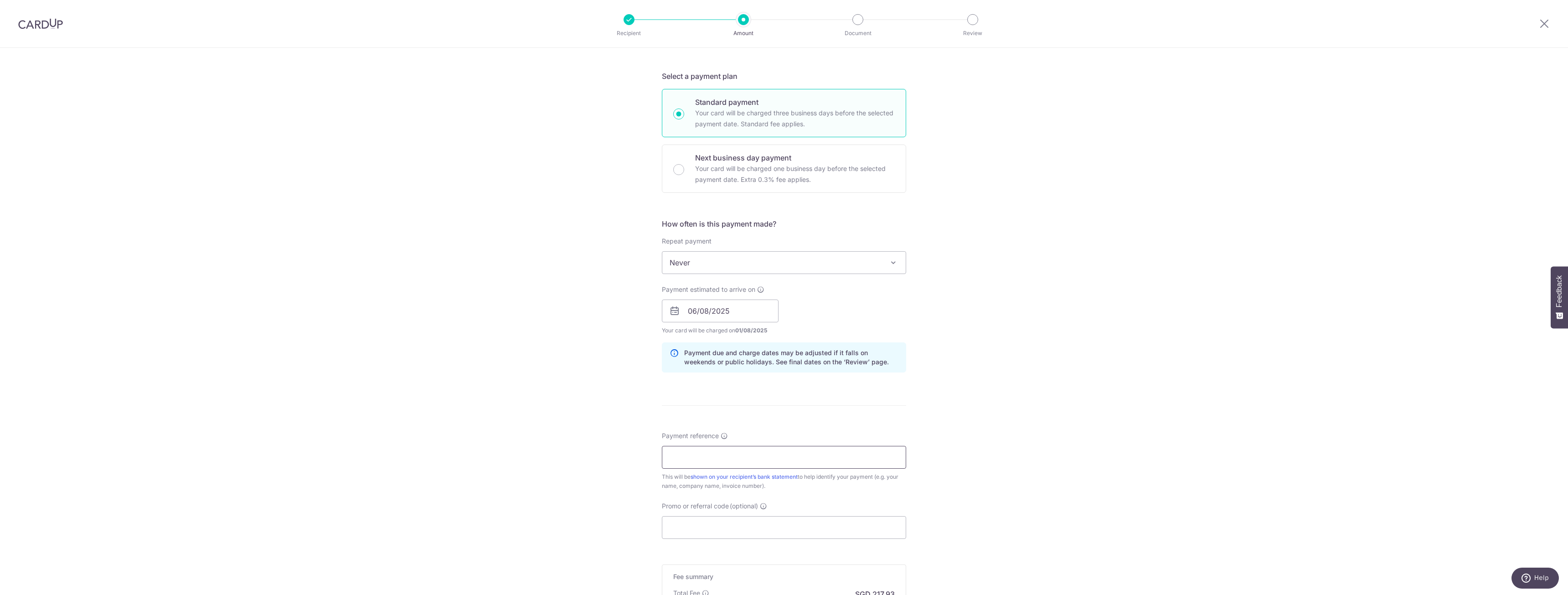 type on "2025-0043" 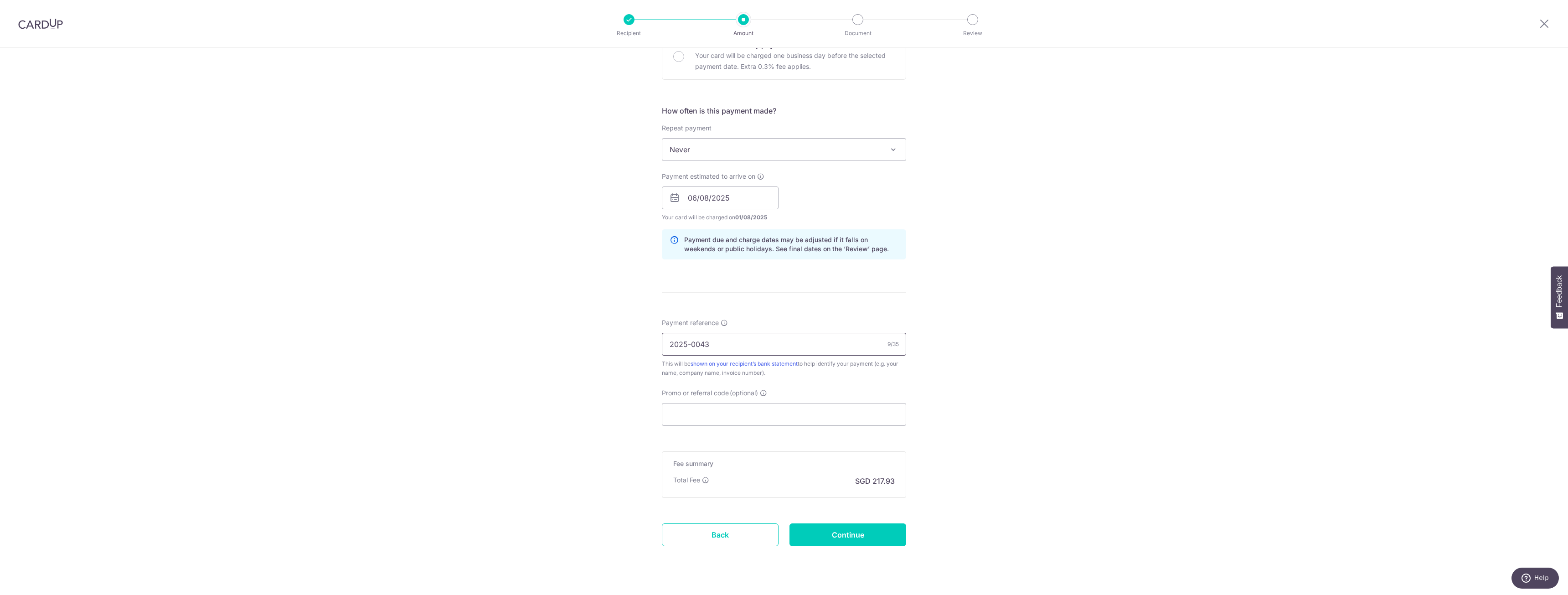 scroll, scrollTop: 315, scrollLeft: 0, axis: vertical 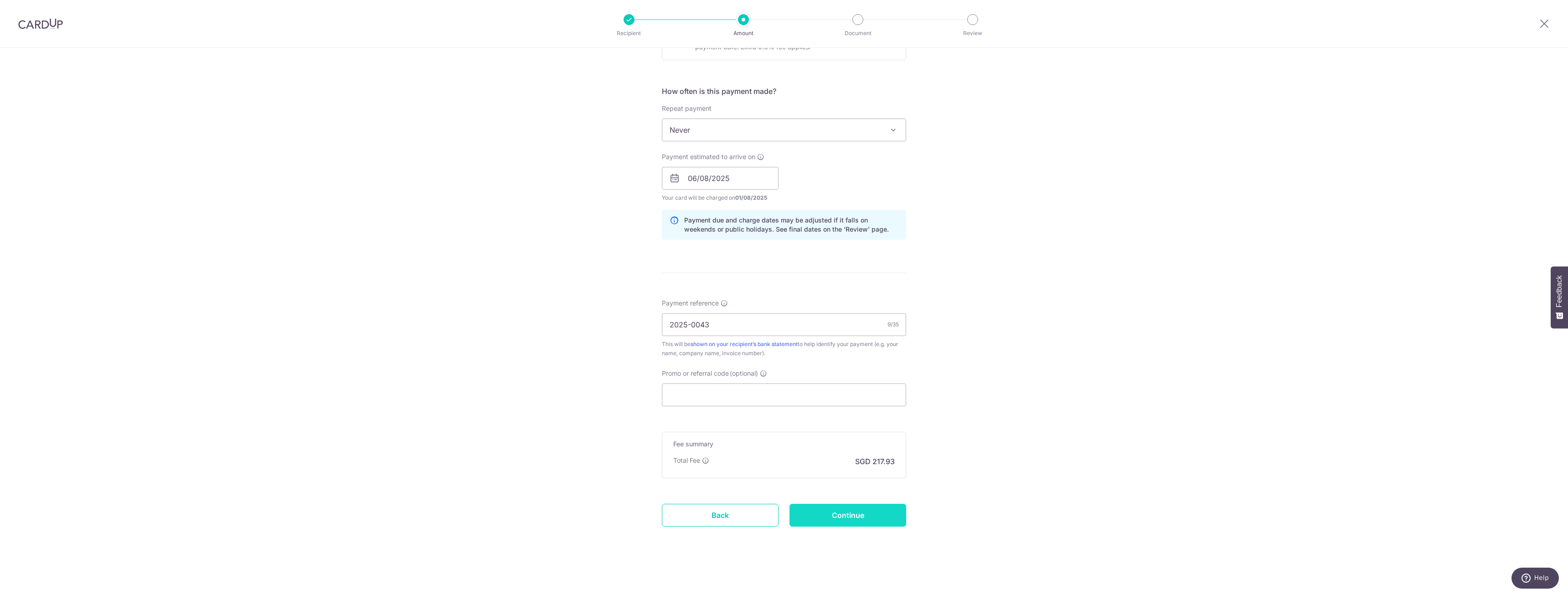 click on "Continue" at bounding box center [848, 515] 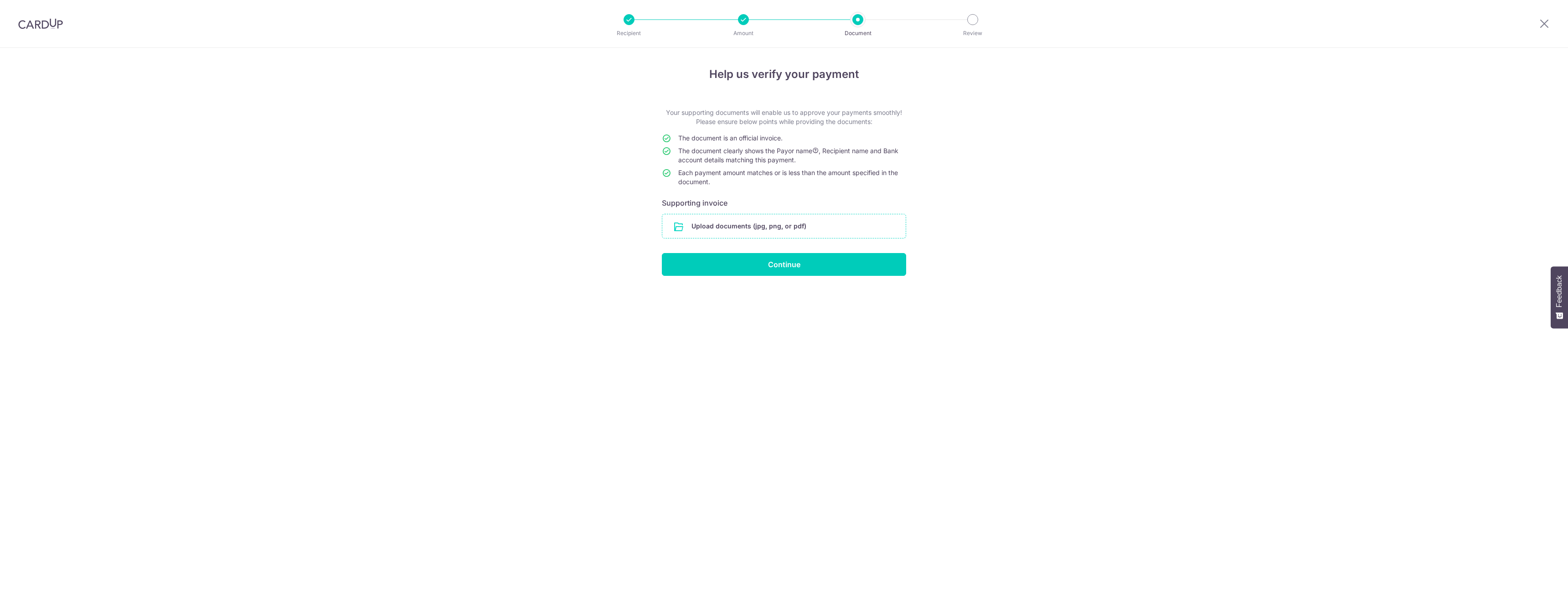 scroll, scrollTop: 0, scrollLeft: 0, axis: both 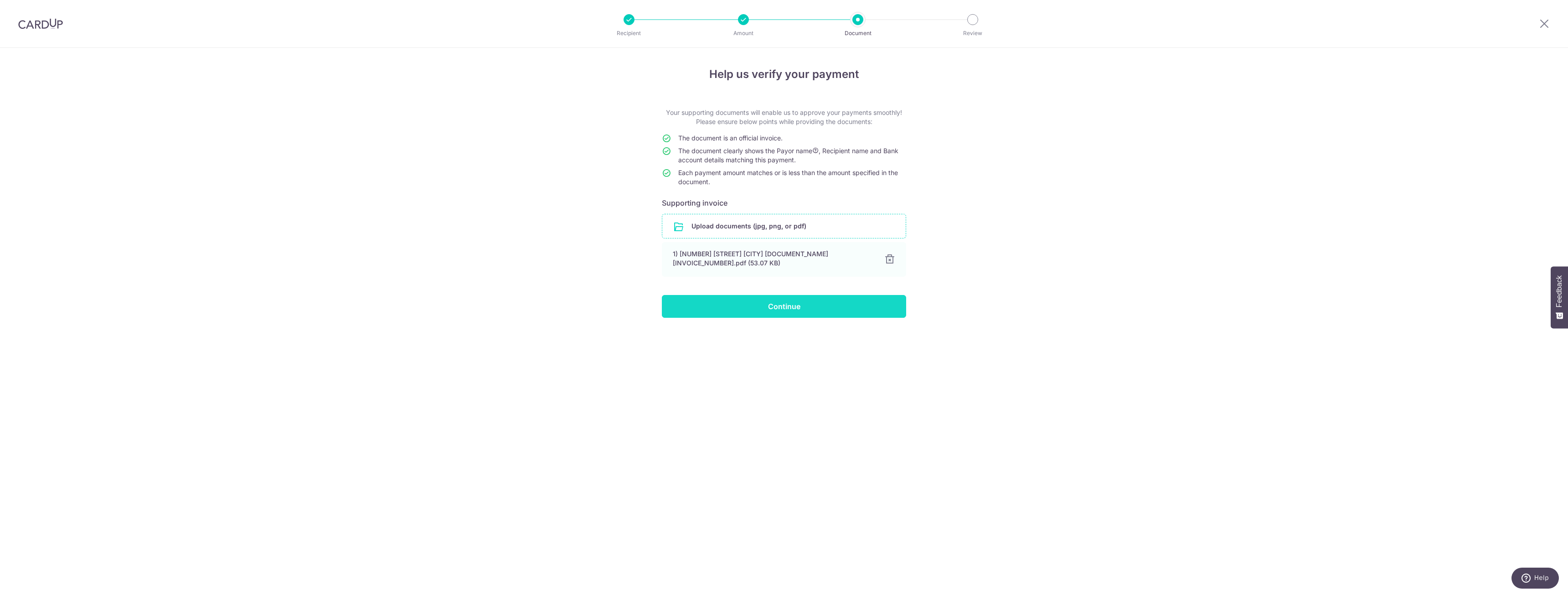 click on "Continue" at bounding box center [784, 306] 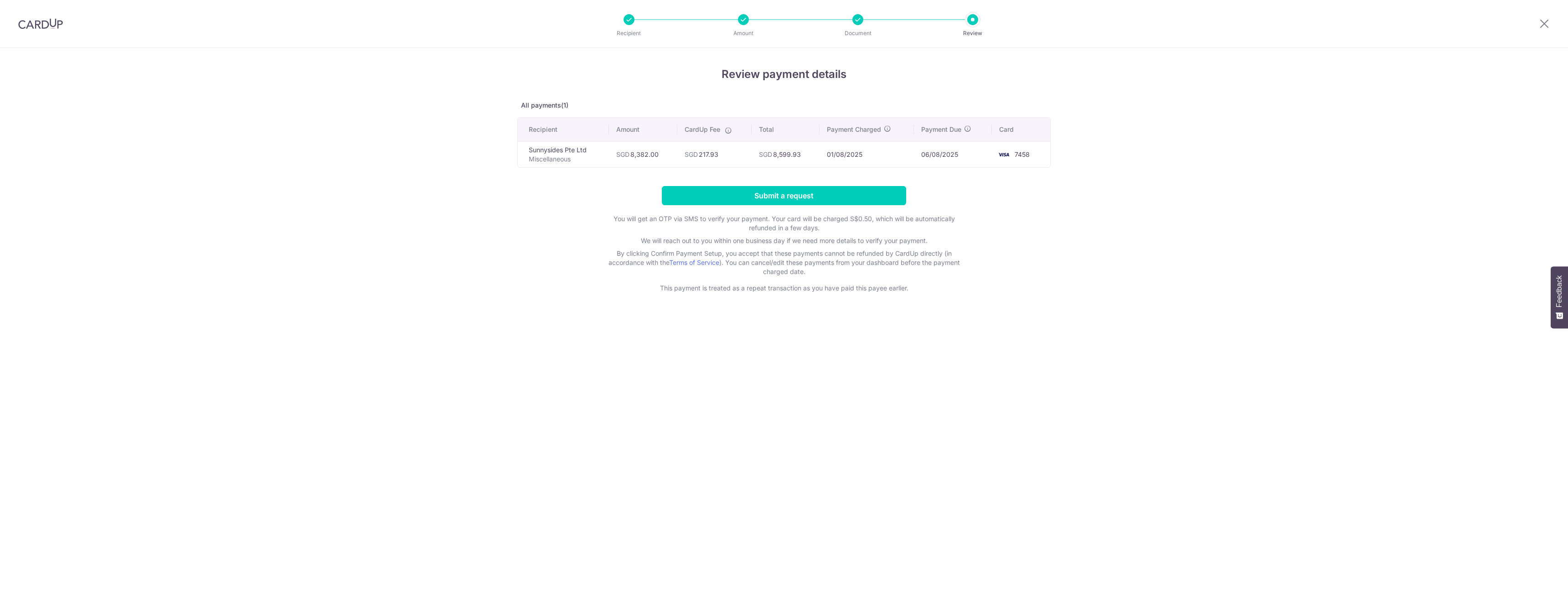 scroll, scrollTop: 0, scrollLeft: 0, axis: both 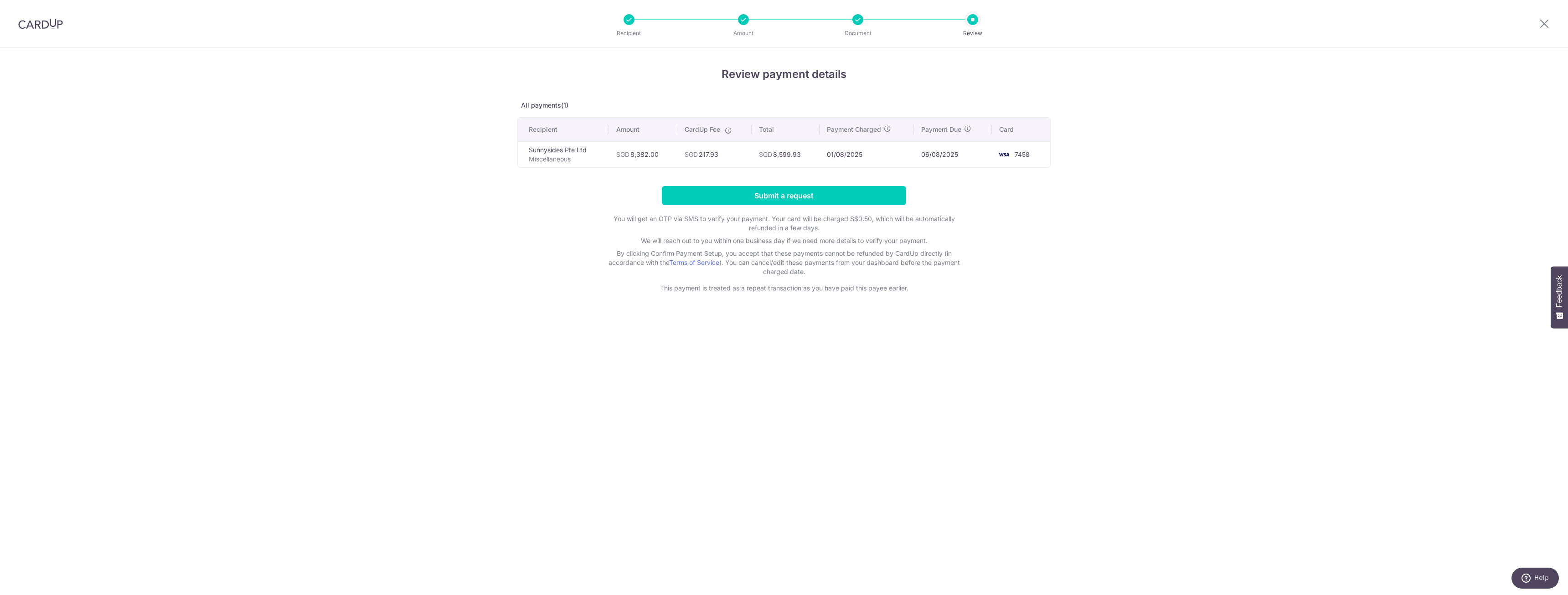 click on "Review payment details
All payments(1)
Recipient
Amount
CardUp Fee
Total
Payment Charged
Payment Due
Card
Sunnysides Pte Ltd
Miscellaneous
SGD   8,382.00
SGD   217.93
SGD 01/08/2025" at bounding box center (784, 179) 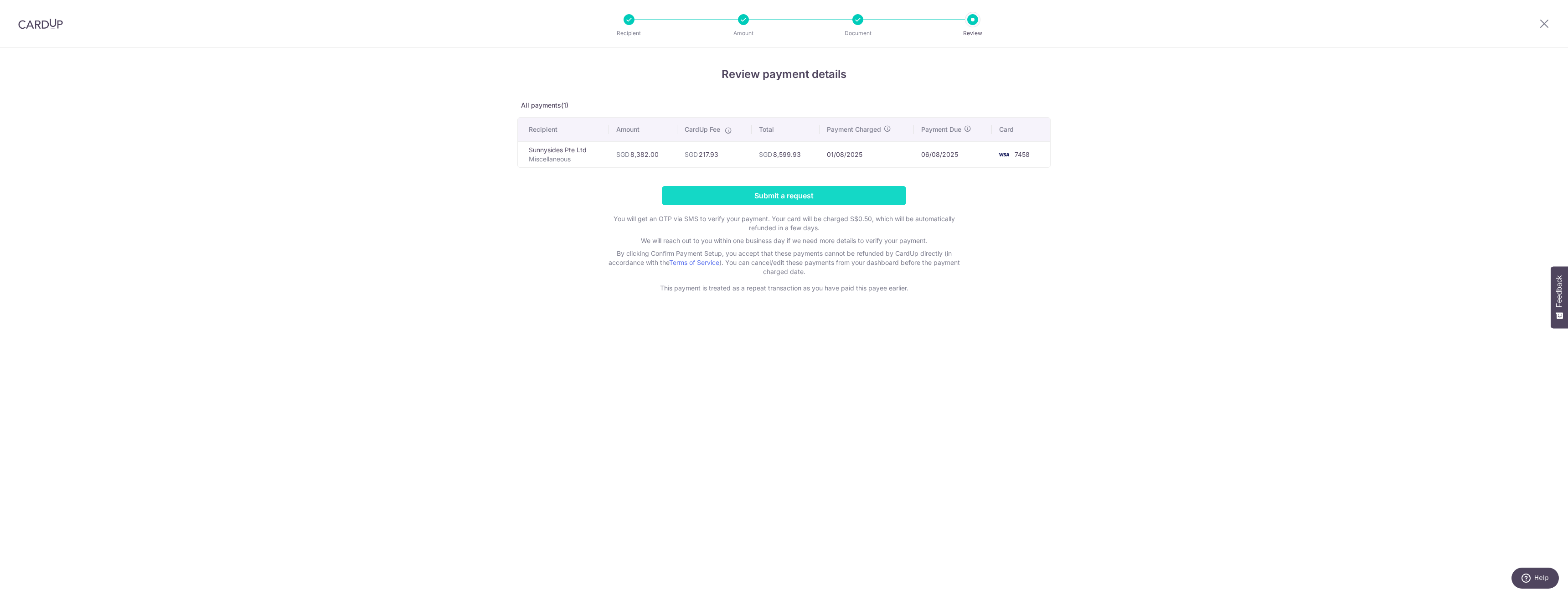click on "Submit a request" at bounding box center [784, 196] 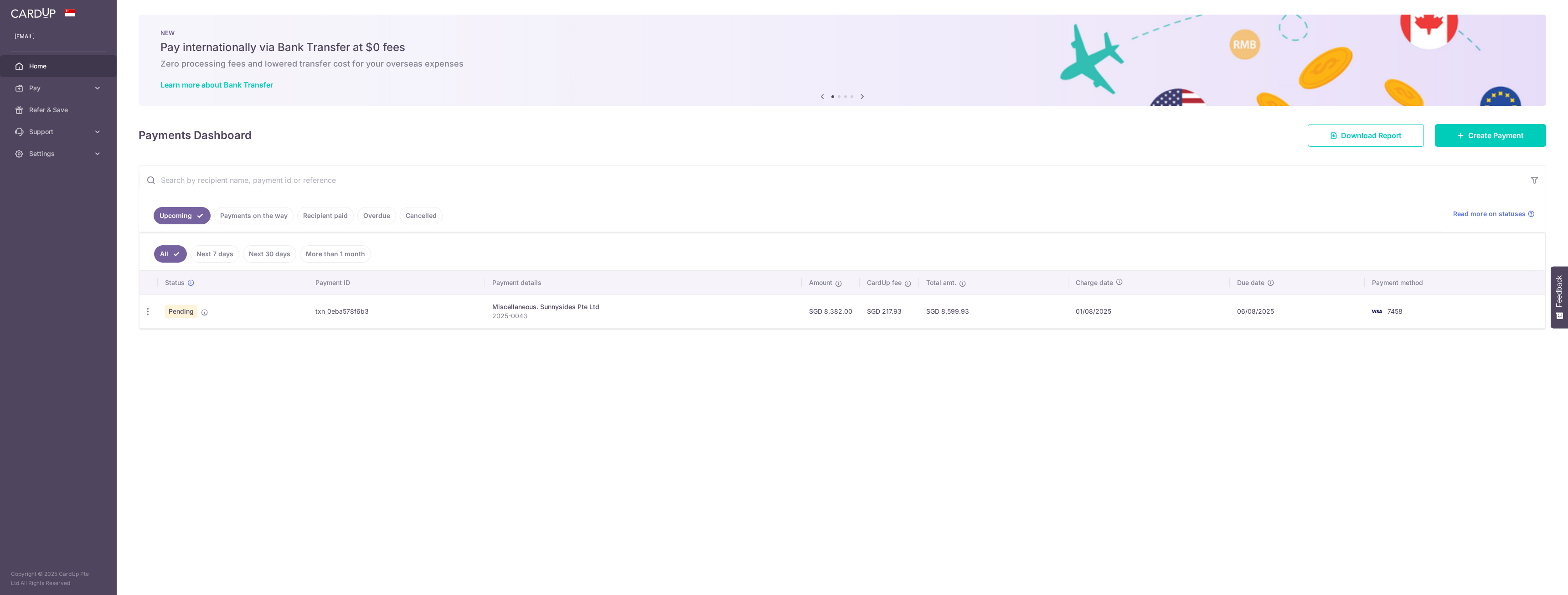 scroll, scrollTop: 0, scrollLeft: 0, axis: both 